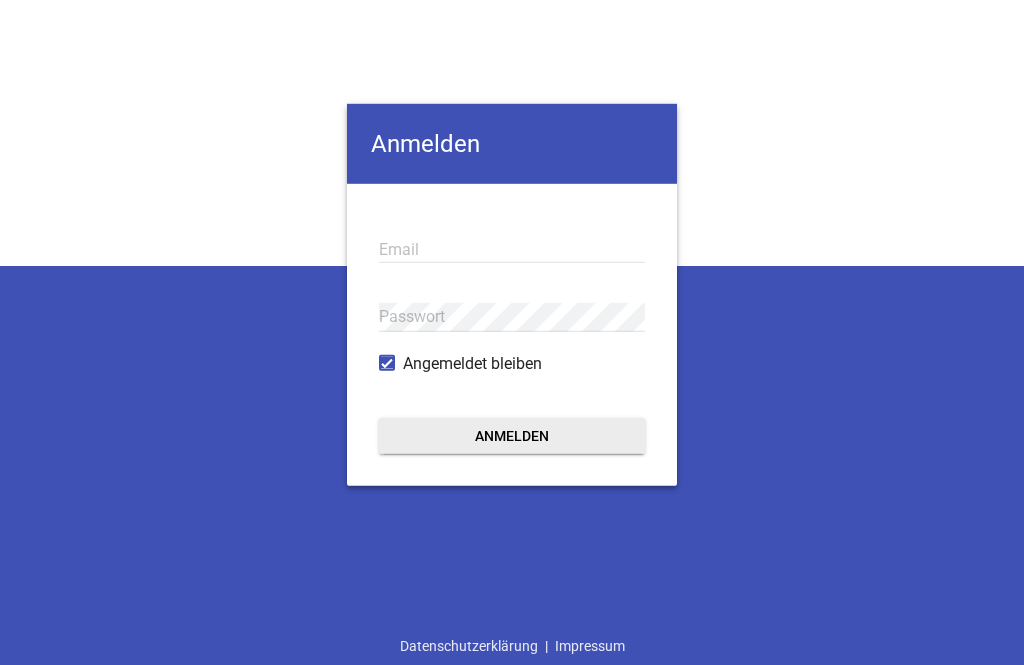 scroll, scrollTop: 0, scrollLeft: 0, axis: both 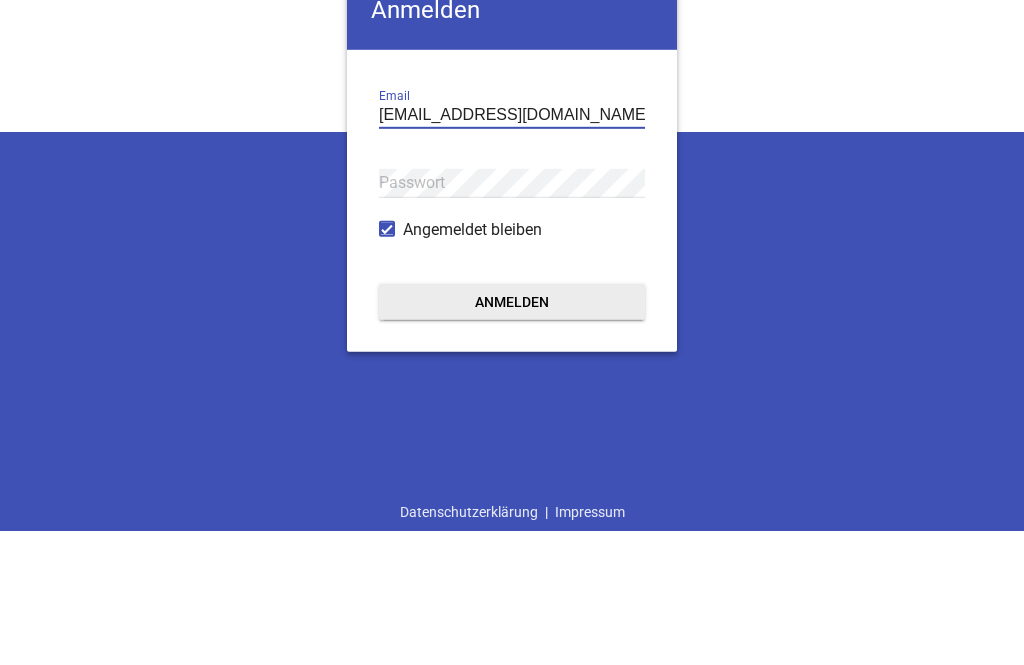 type on "[EMAIL_ADDRESS][DOMAIN_NAME]" 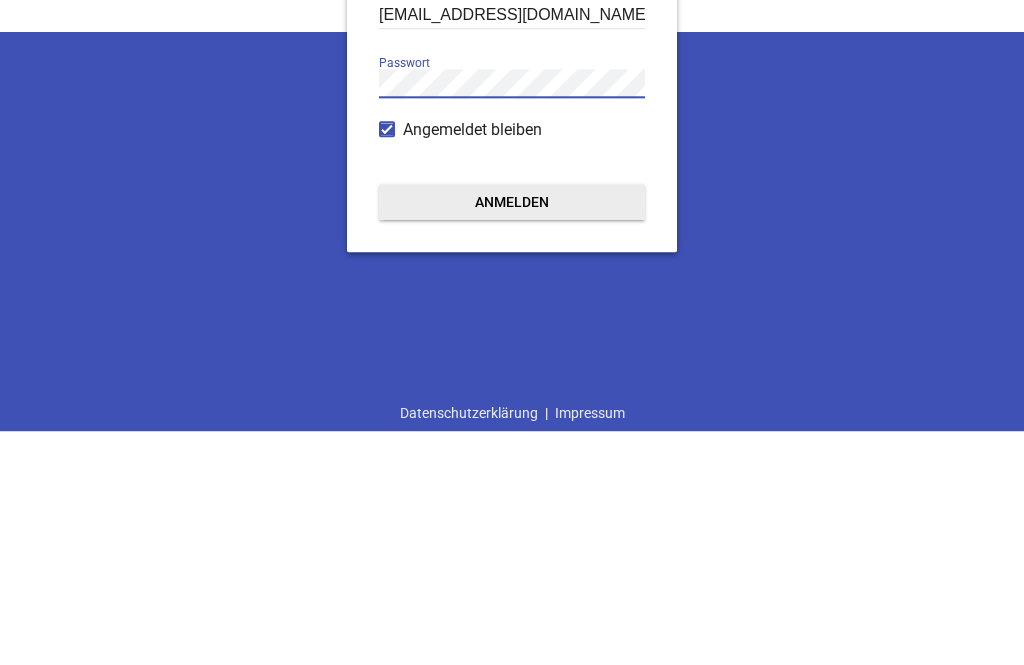 click on "Anmelden" at bounding box center (512, 435) 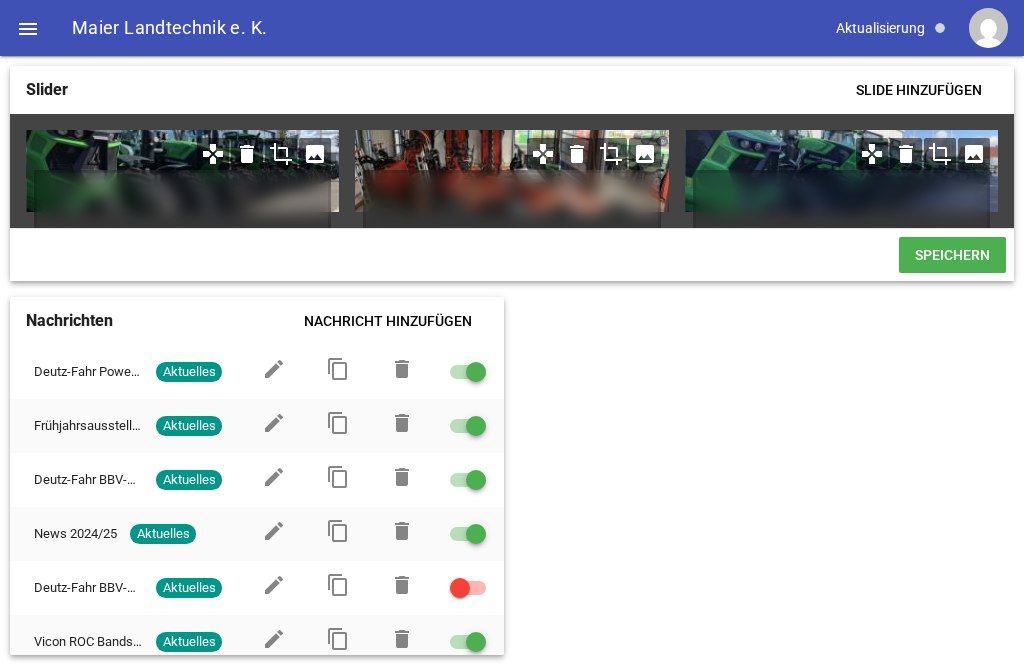 scroll, scrollTop: 0, scrollLeft: 0, axis: both 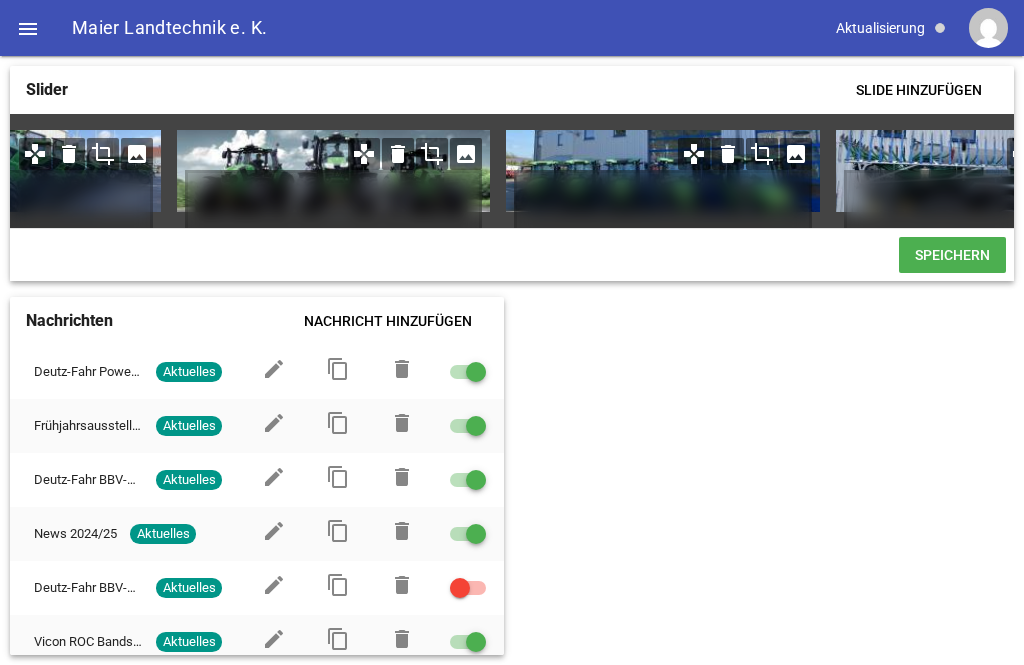 click on "image" at bounding box center [796, 154] 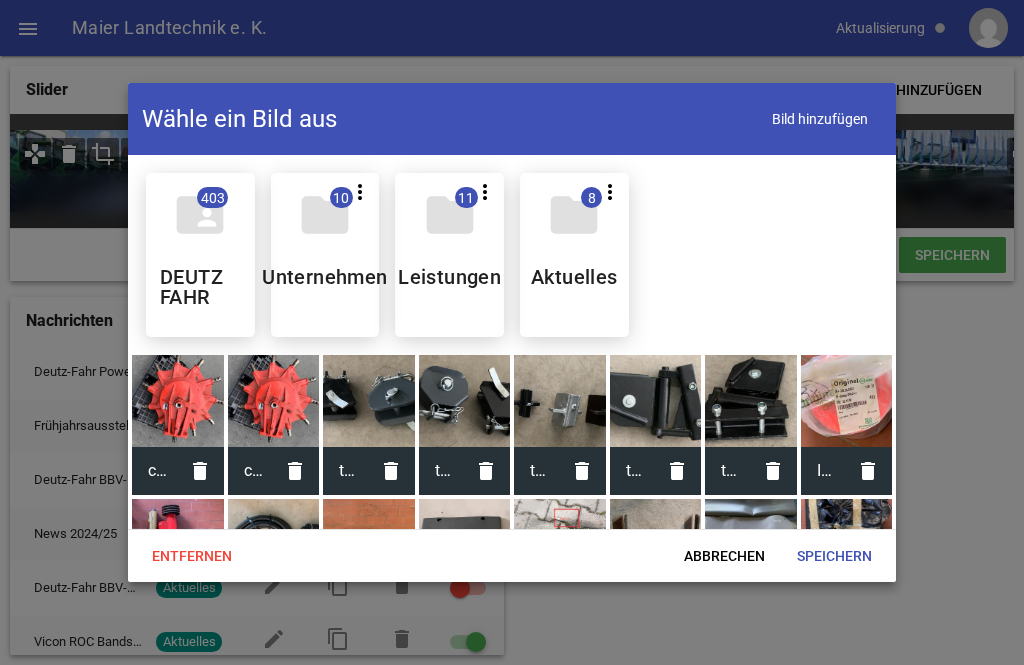 click on "Abbrechen" at bounding box center [724, 556] 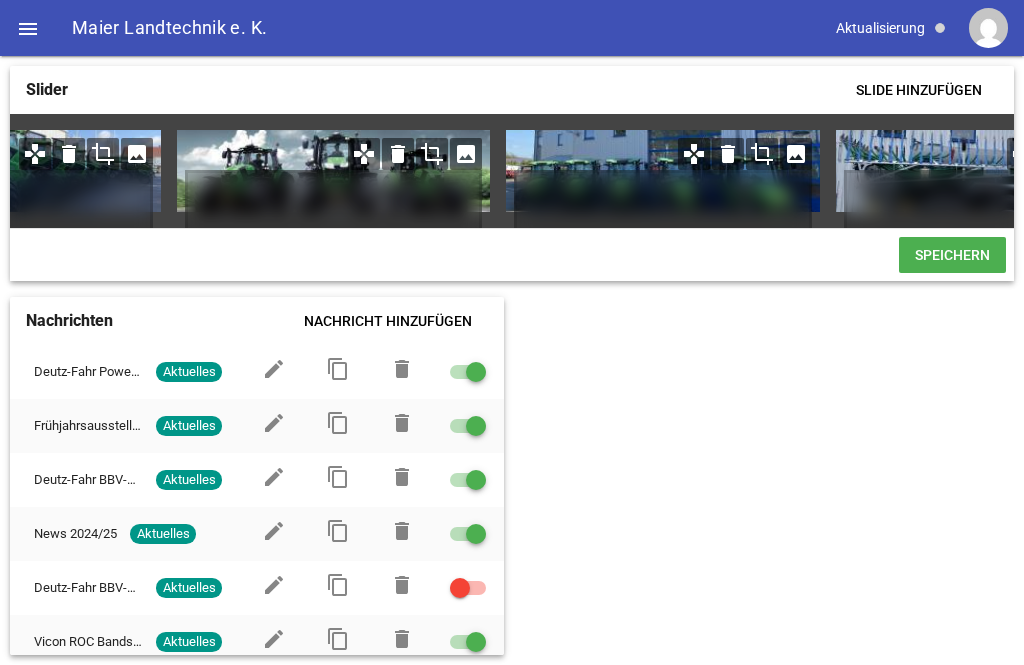 click on "Abbrechen" at bounding box center [693, 522] 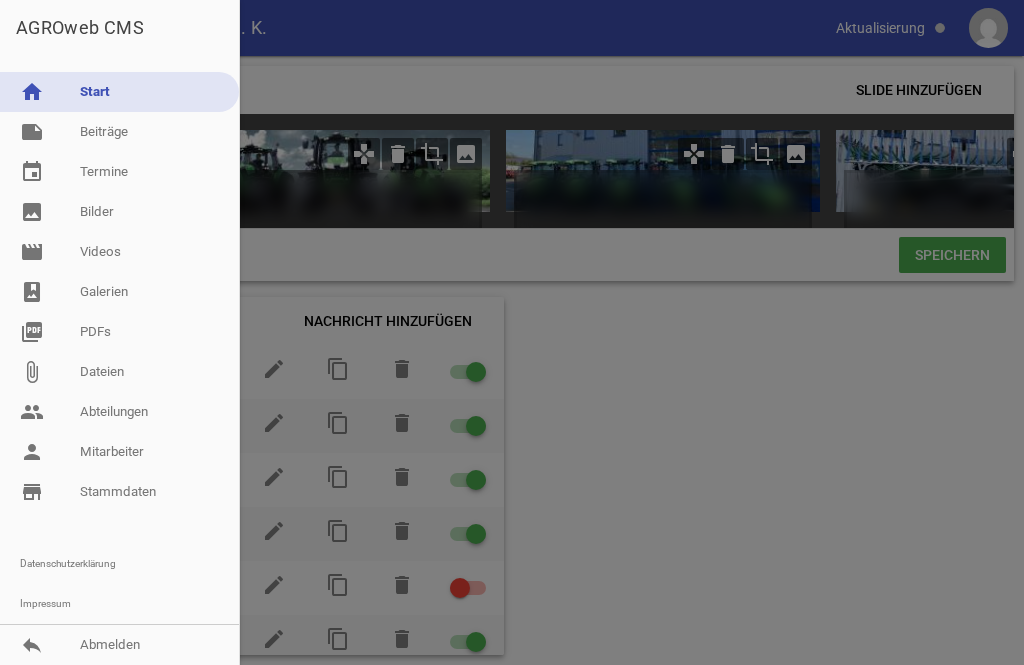 click on "image Bilder" at bounding box center [119, 212] 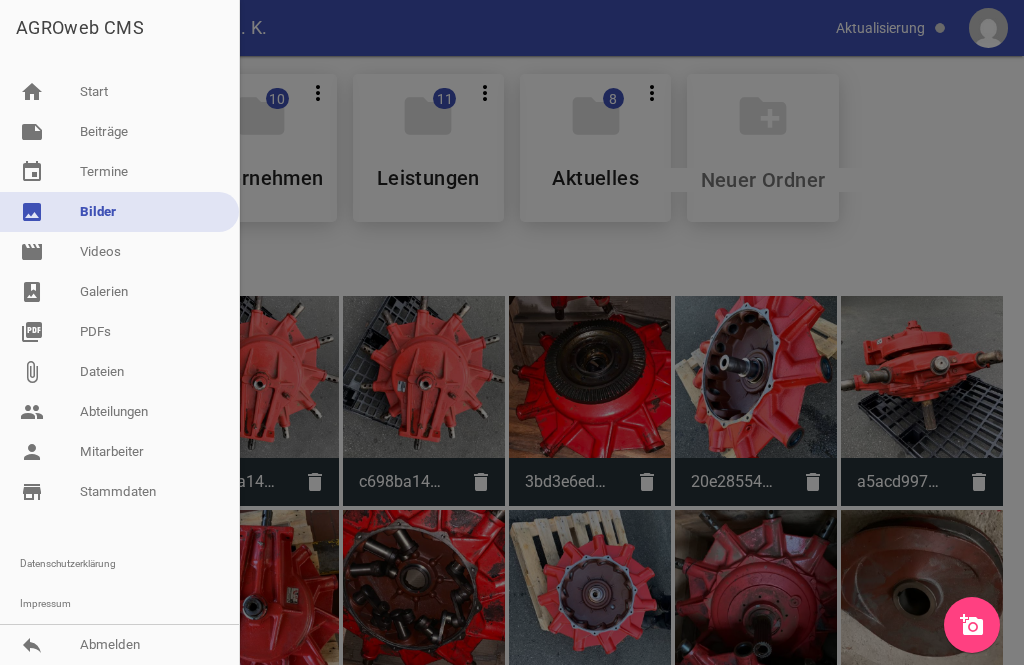 click on "image Bilder" at bounding box center (119, 212) 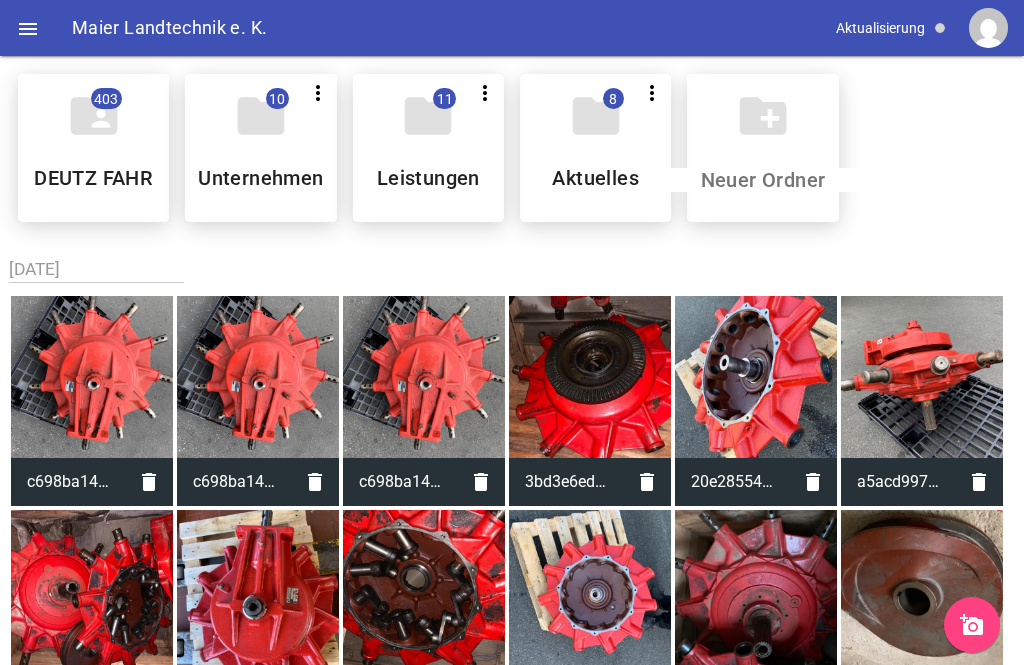 scroll, scrollTop: 22, scrollLeft: 0, axis: vertical 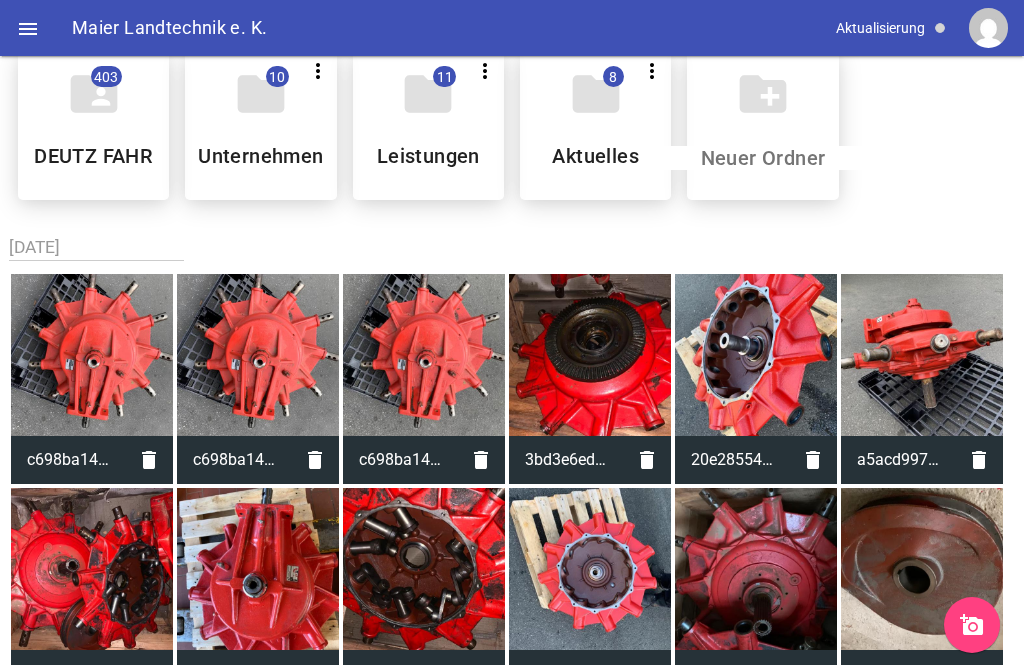 click on "add_a_photo" at bounding box center (972, 625) 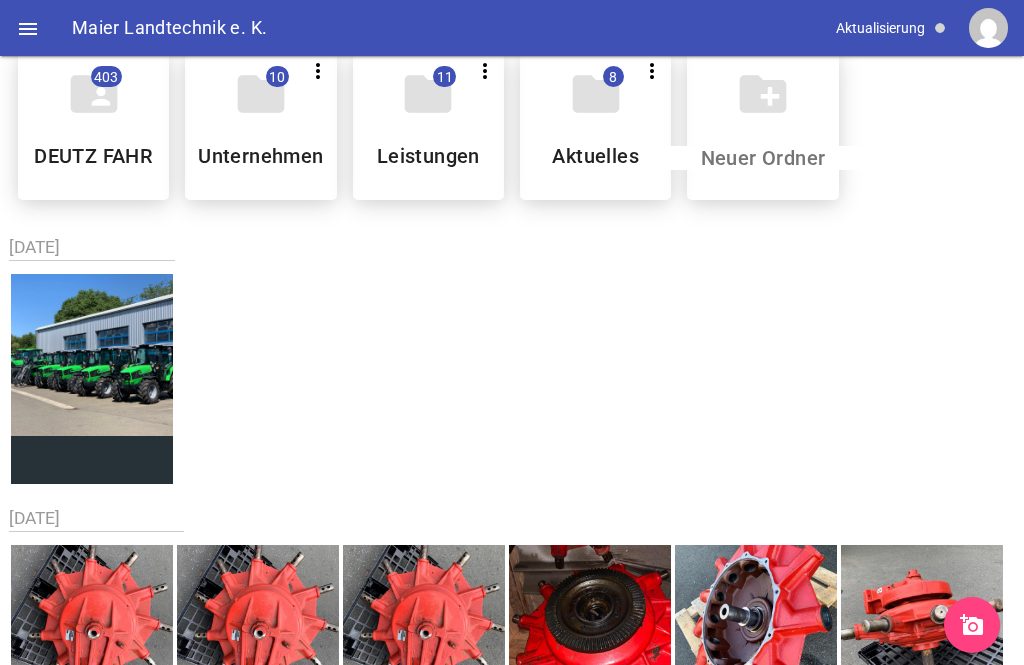 scroll, scrollTop: -1, scrollLeft: 0, axis: vertical 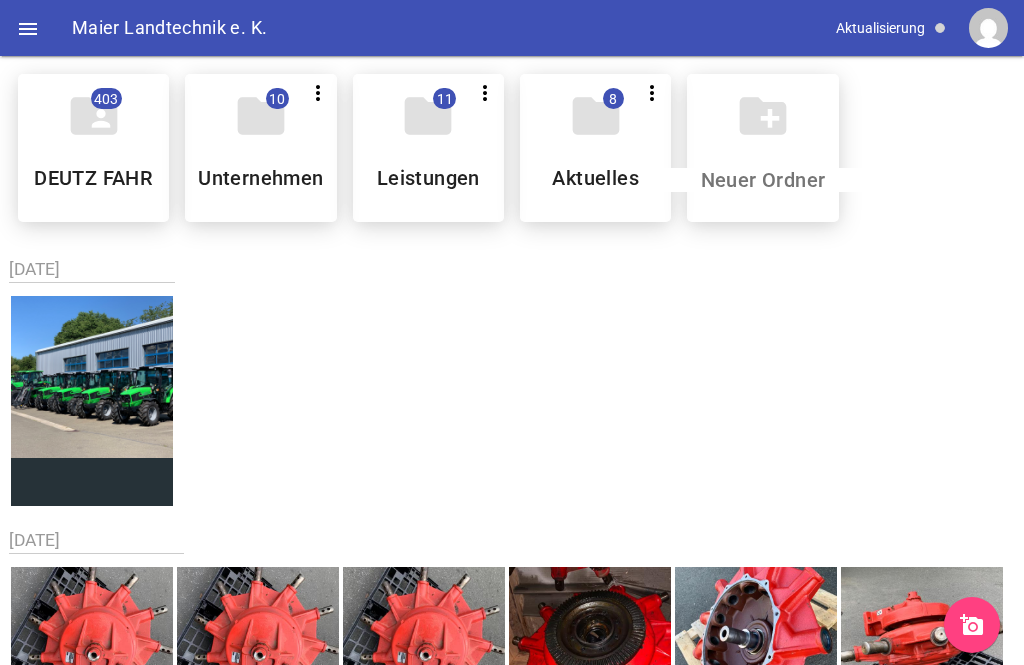 click on "" at bounding box center [28, 29] 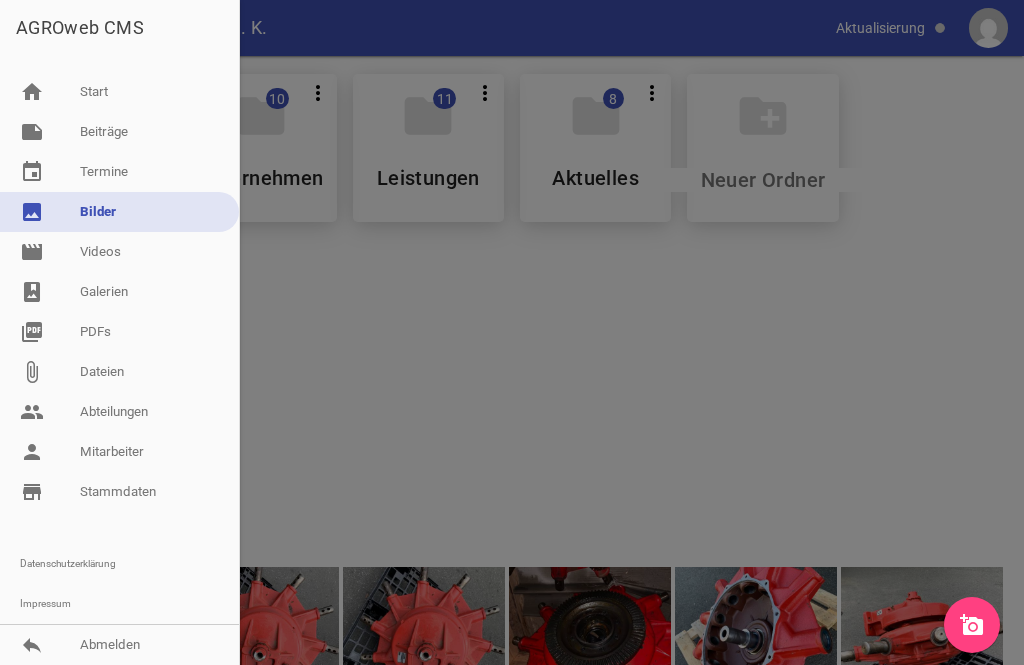 click on "home Start" at bounding box center [119, 92] 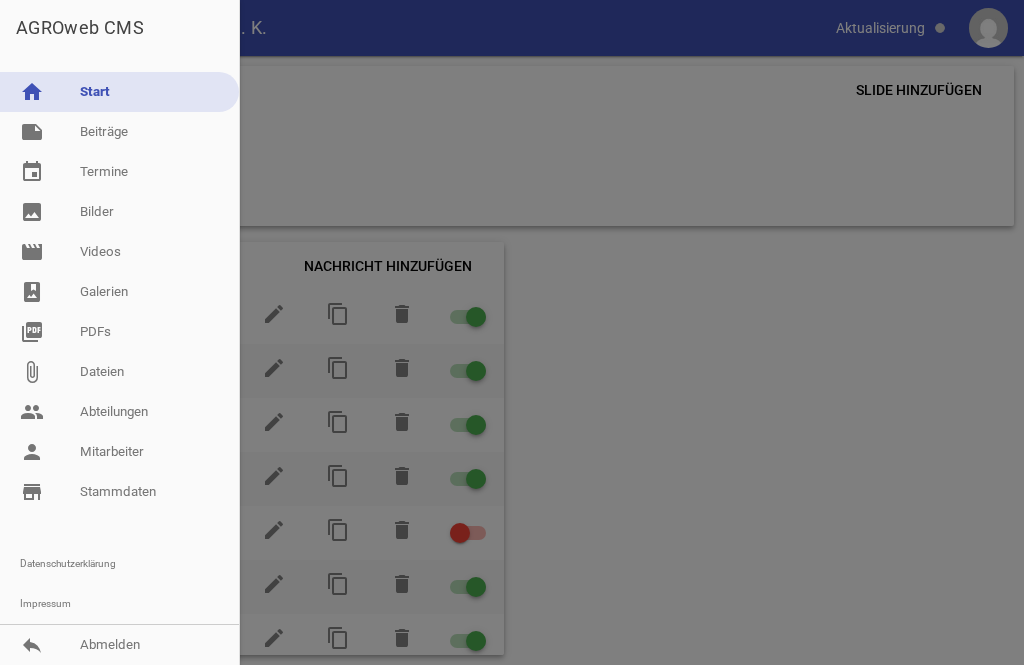 click at bounding box center (512, 332) 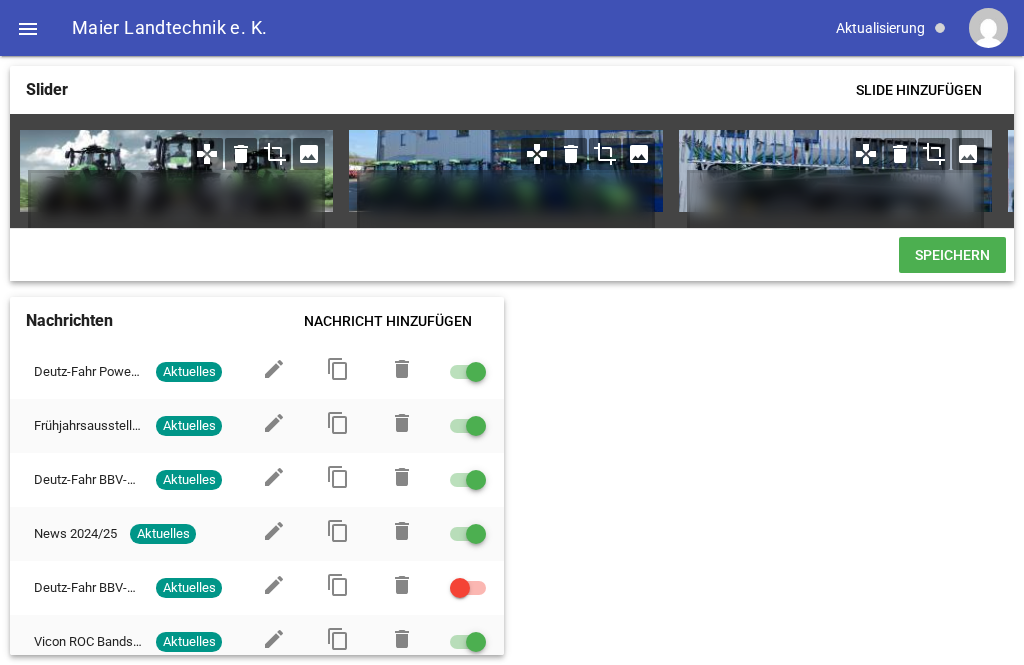 scroll, scrollTop: 0, scrollLeft: 996, axis: horizontal 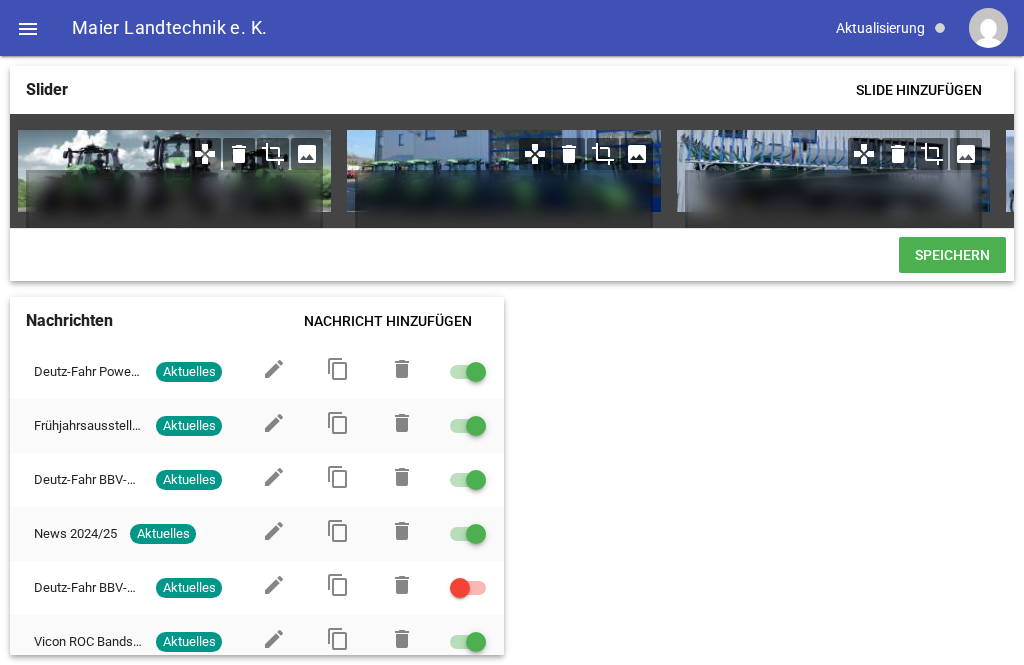 click on "image" at bounding box center (637, 154) 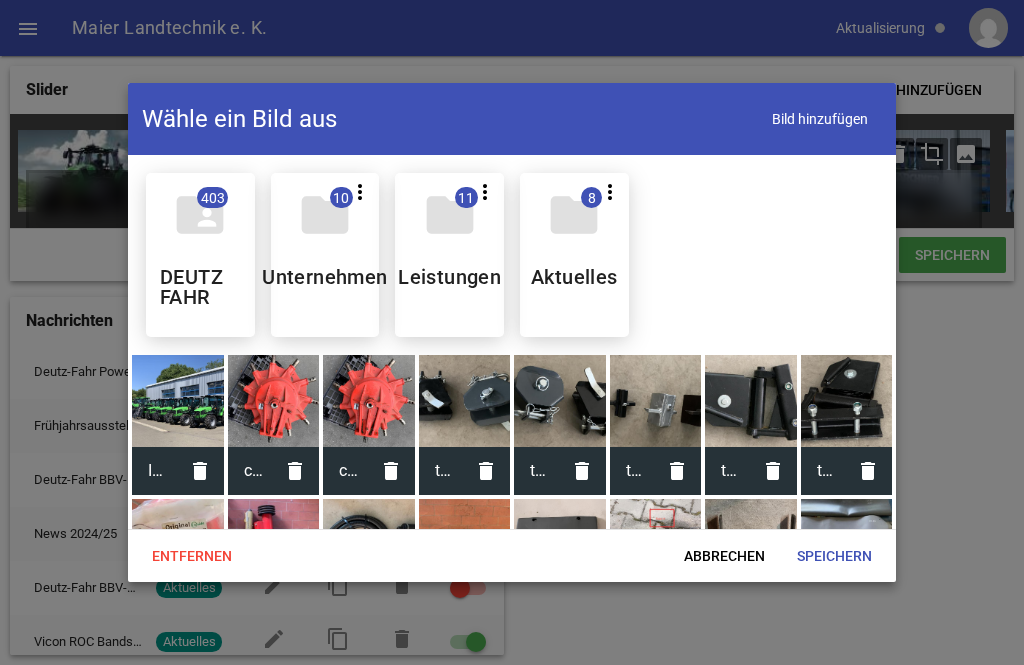 click at bounding box center (751, 545) 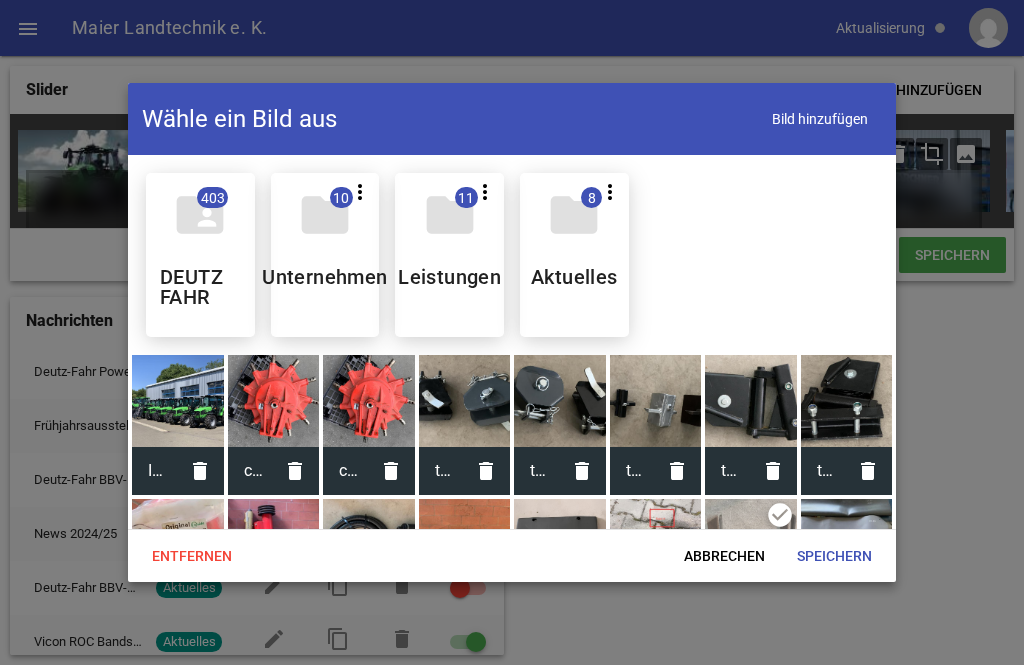 click on "IMG_0934.jpg     delete" at bounding box center (751, 569) 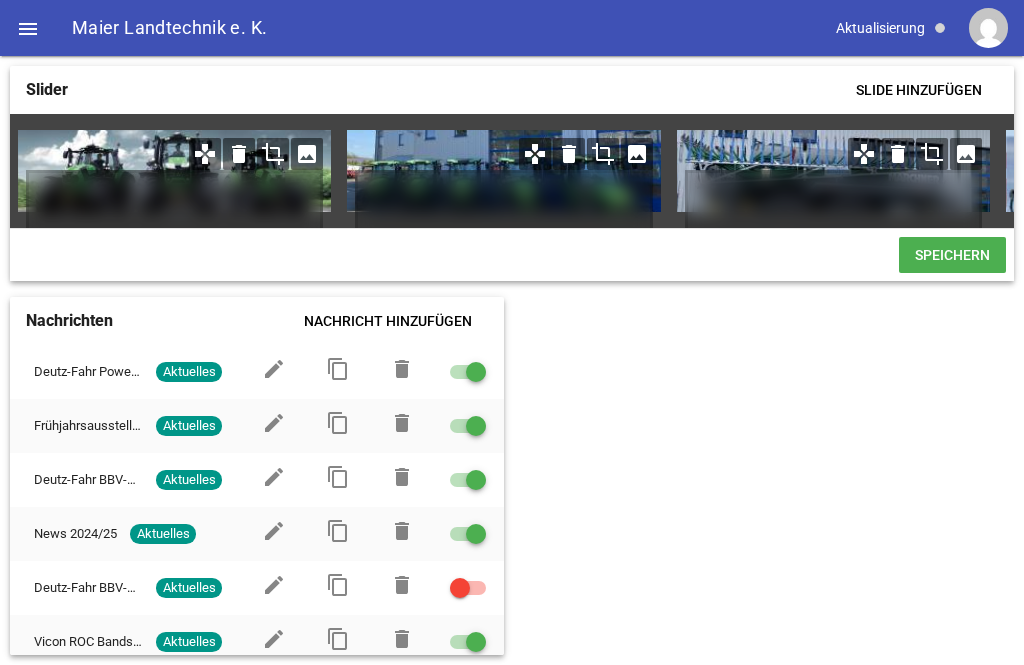 click on "Slider     Slide hinzufügen         games   delete    crop   image       games   delete    crop   image       games   delete    crop   image       games   delete    crop   image       games   delete    crop   image       games   delete    crop   image       games   delete    crop   image       games   delete    crop   image       games   delete    crop   image         Speichern     Nachrichten     Nachricht hinzufügen   Deutz-Fahr Power Deals Aktuelles   edit   content_copy   delete     Frühjahrsausstellung am [DATE] und [DATE][PERSON_NAME] Aktuelles   edit   content_copy   delete     Deutz-Fahr BBV-Aktion Aktuelles   edit   content_copy   delete     News 2024/25 Aktuelles   edit   content_copy   delete     Deutz-Fahr BBV-Aktion Aktuelles   edit   content_copy   delete     Vicon ROC Bandschwader Aktuelles   edit   content_copy   delete     Frontgewichte Tenwinkel Top-Line Aktuelles   edit   content_copy   delete     Kverneland Knock-on Verschleißteilaktion Aktuelles   edit   content_copy   delete     Aktuelles" at bounding box center (512, 360) 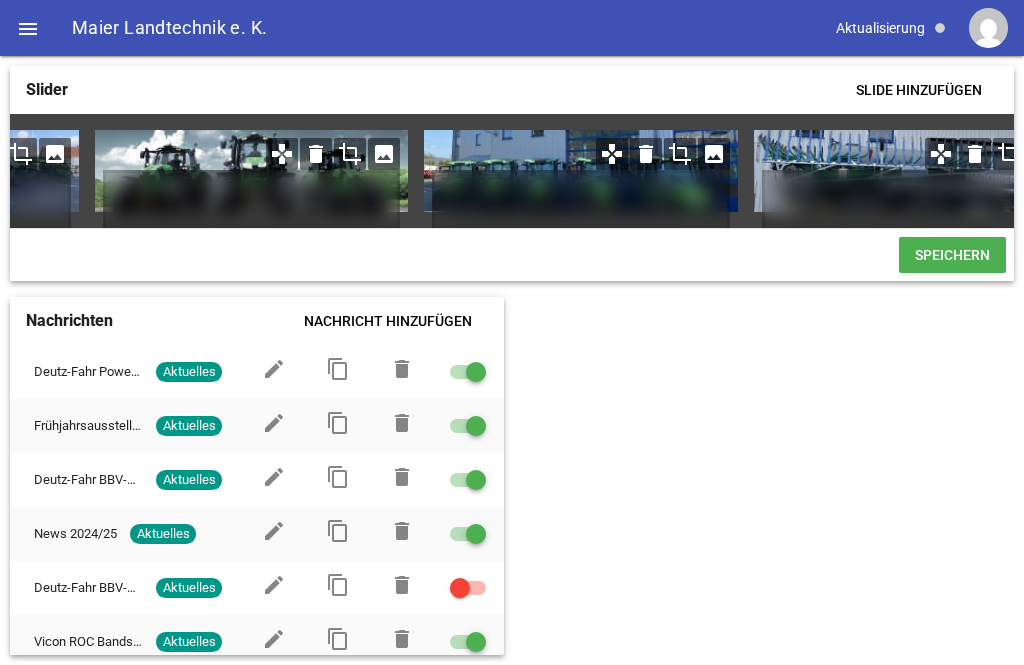 scroll, scrollTop: 0, scrollLeft: 919, axis: horizontal 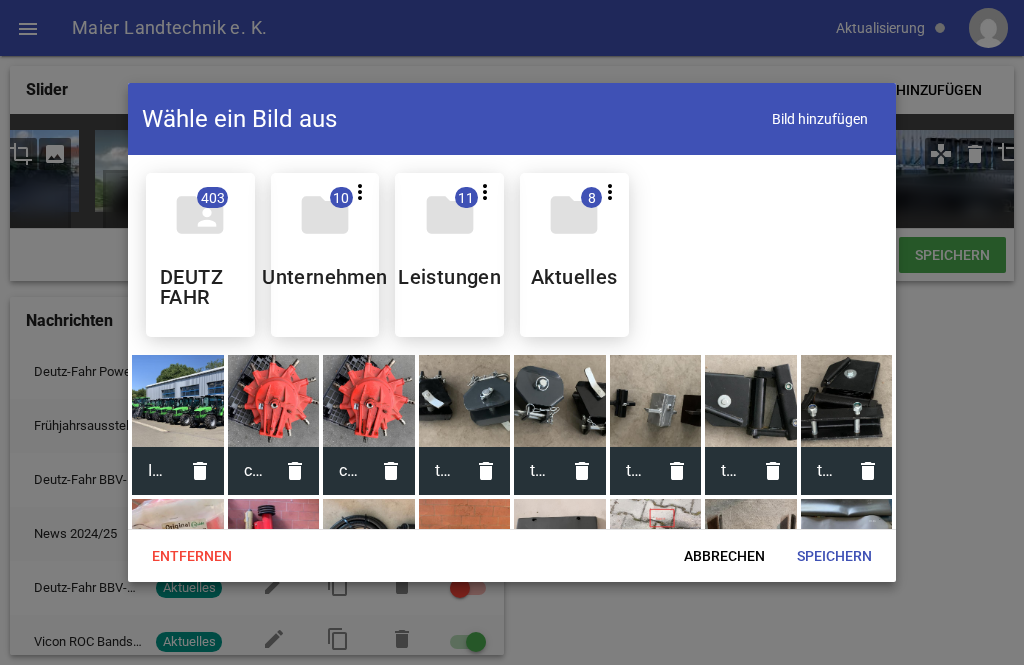 click at bounding box center [178, 401] 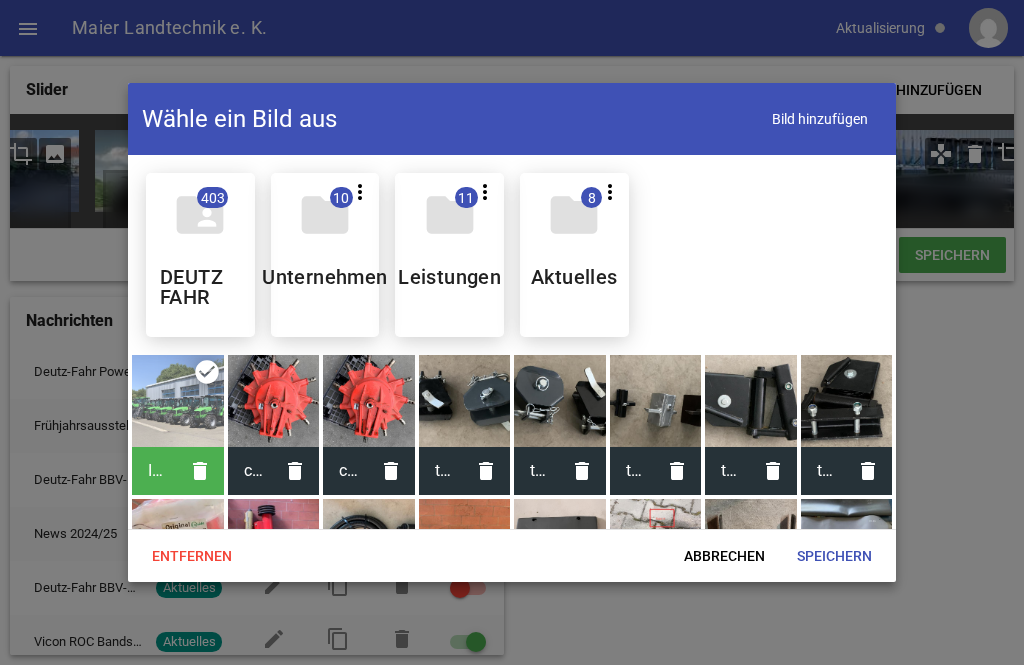 click on "Speichern" at bounding box center (834, 556) 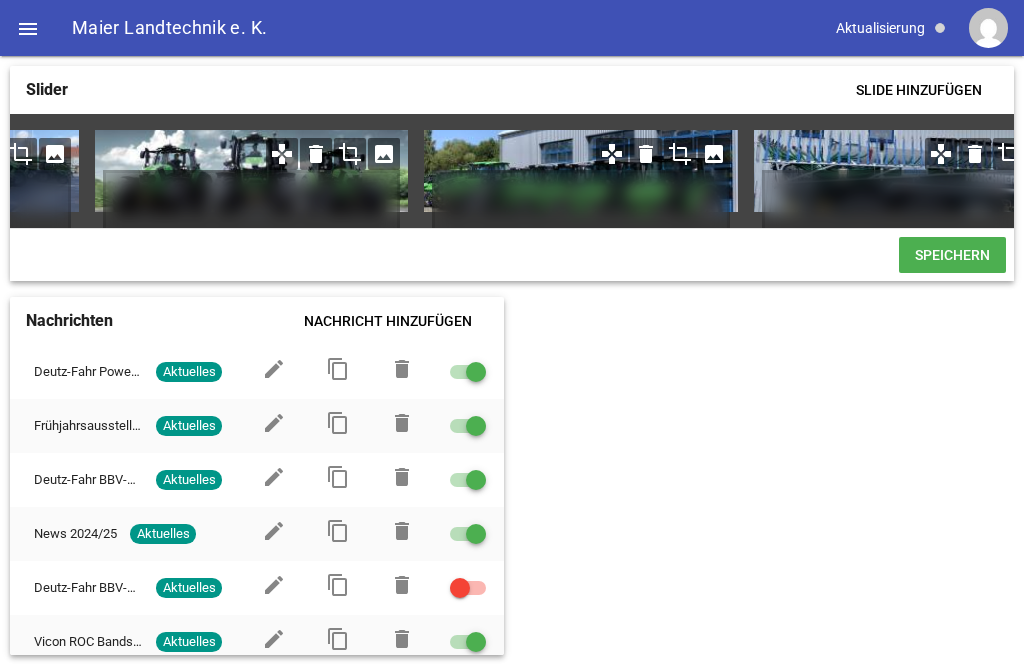 click on "Speichern" at bounding box center [952, 255] 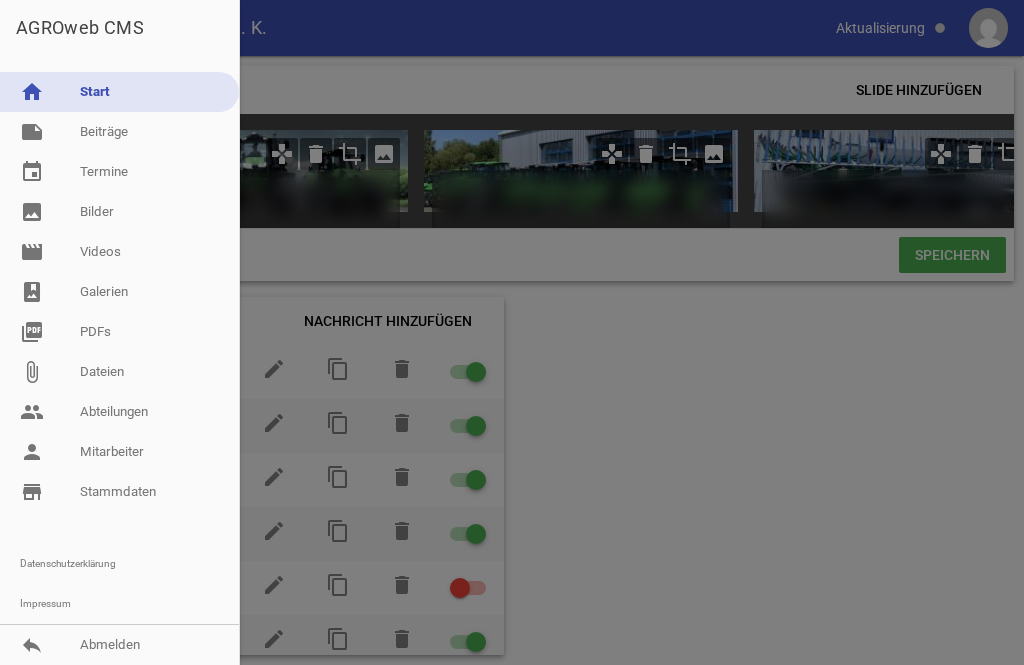 click on "note Beiträge" at bounding box center (119, 132) 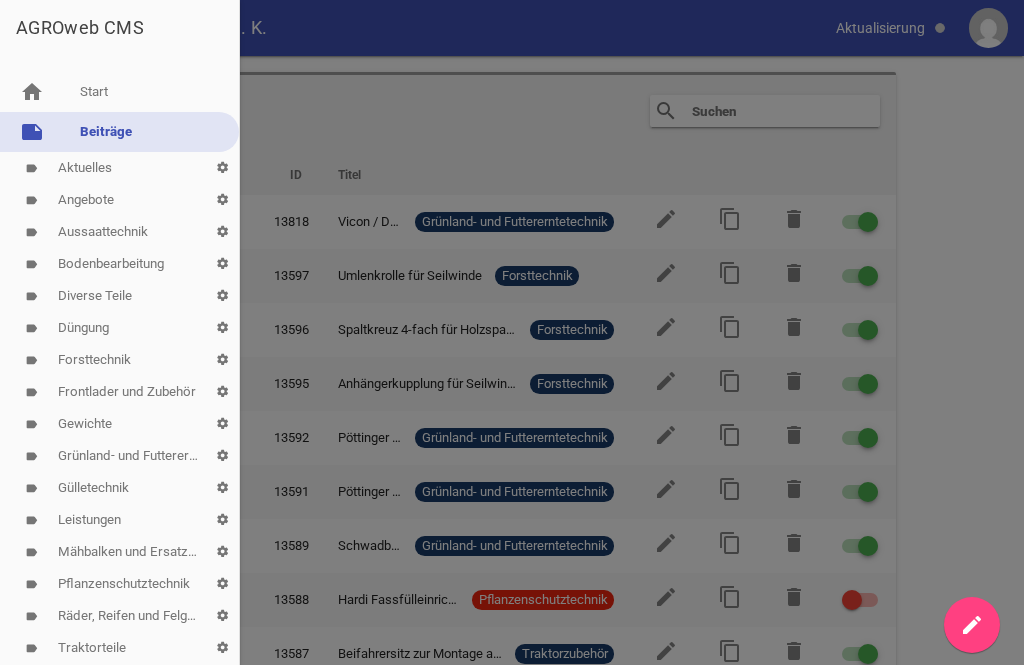 click on "note Beiträge" at bounding box center (119, 132) 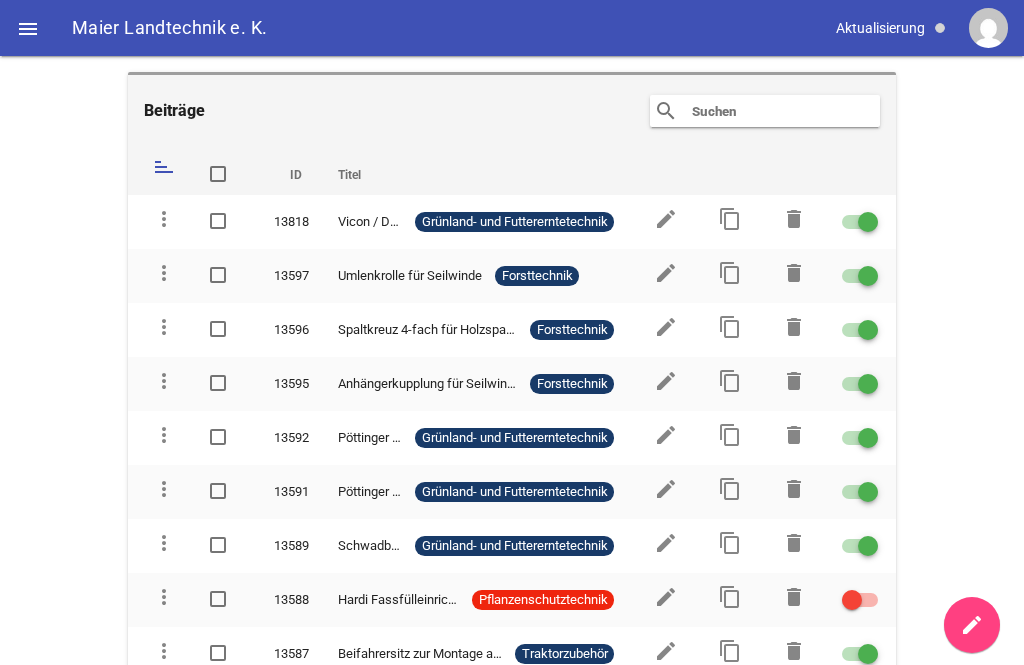 click on "Beiträge
search     clear   sort
ID
Titel
delete     more_vert       13818   Vicon / Deutz-Fahr Ersatzteile für Kreiselschwader, gebraucht Grünland- und Futtererntetechnik   edit   content_copy   delete     more_vert       13597   Umlenkrolle für Seilwinde Forsttechnik   edit   content_copy   delete     more_vert       13596   Spaltkreuz 4-fach für Holzspalter !!NEU!! Forsttechnik   edit   content_copy   delete     more_vert       13595   Anhängerkupplung für Seilwinde !!NEU!! Forsttechnik   edit   content_copy   delete     more_vert       13592   Pöttinger Antriebssatz für Aufbereiter Novacut Grünland- und Futtererntetechnik   edit   content_copy   delete     more_vert       13591   Pöttinger Keilriemenscheibe für Eurocat Mähwerke **NEU** Grünland- und Futtererntetechnik   edit   content_copy   delete     more_vert       13589     edit   content_copy   delete" at bounding box center (512, 360) 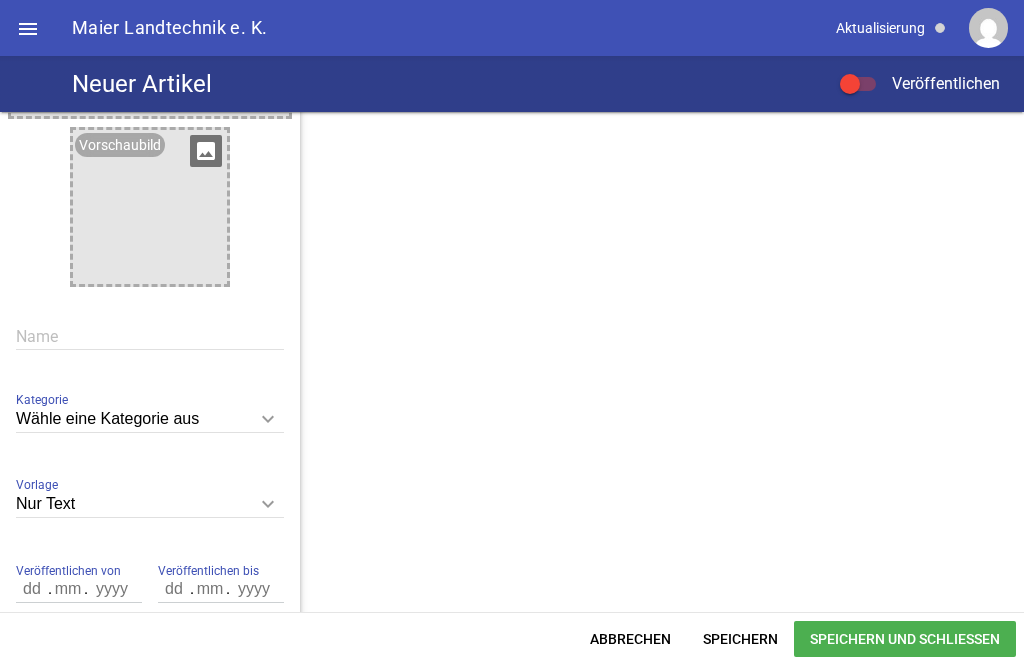 scroll, scrollTop: 1041, scrollLeft: 0, axis: vertical 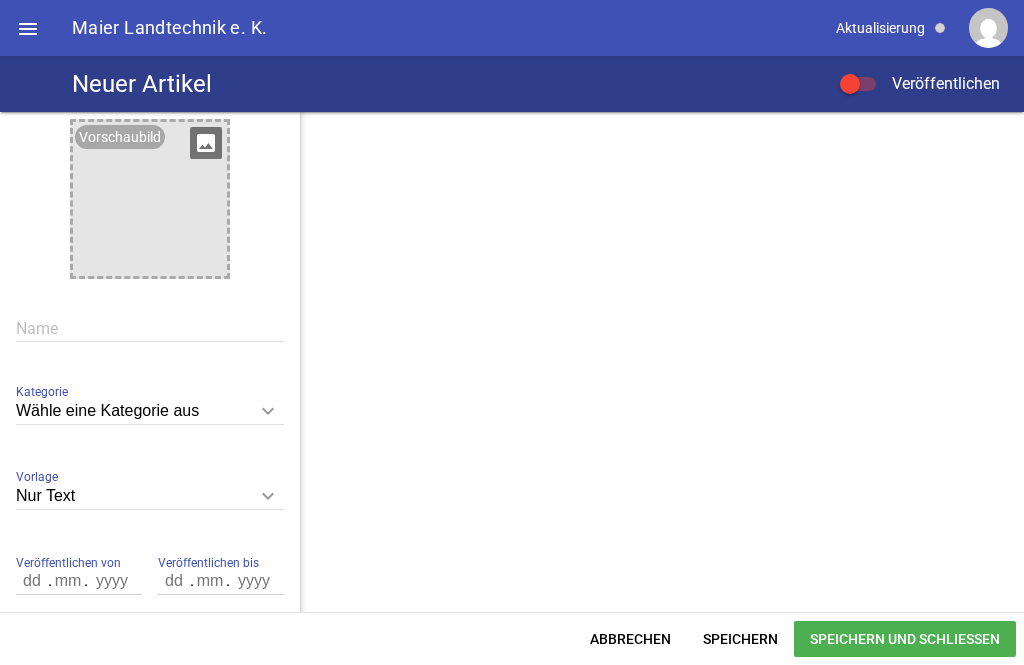 click at bounding box center [150, 328] 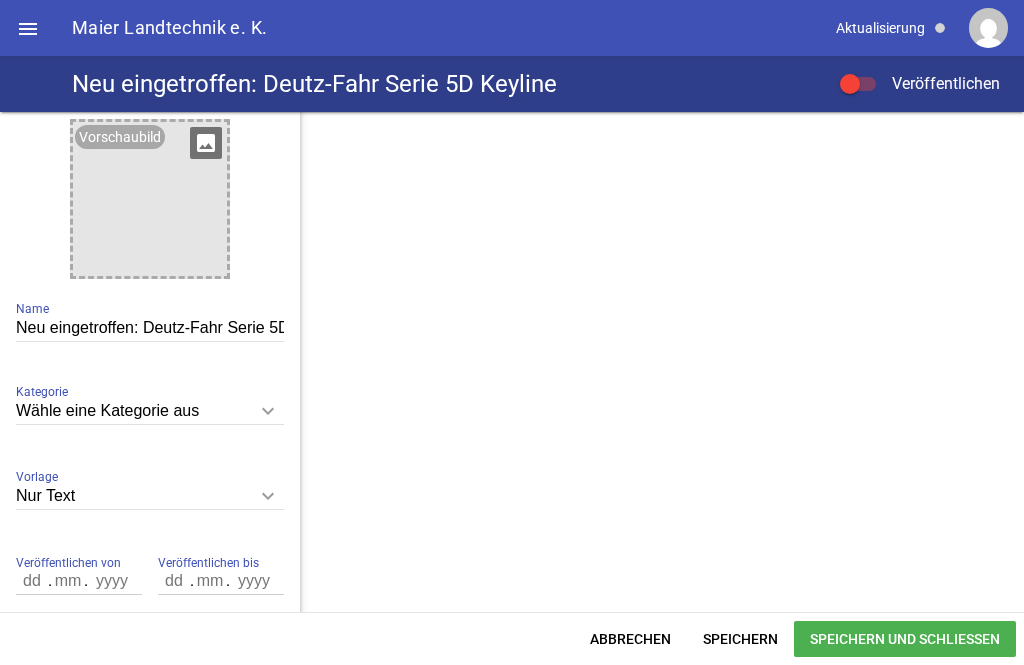 type on "Neu eingetroffen: Deutz-Fahr Serie 5D Keyline" 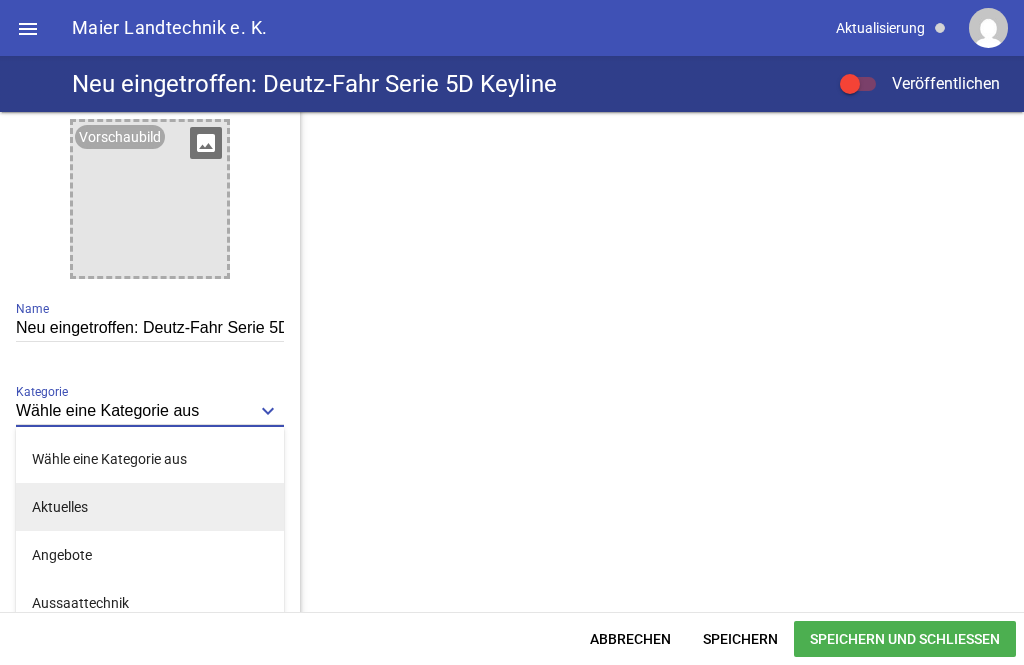 click on "Aktuelles" at bounding box center (150, 507) 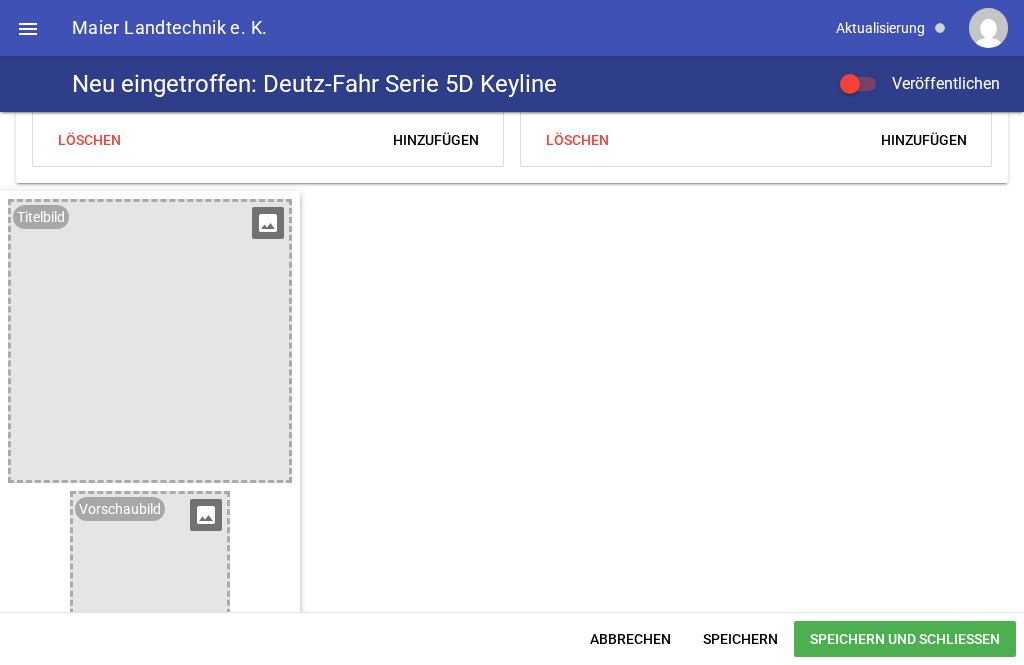 scroll, scrollTop: 666, scrollLeft: 0, axis: vertical 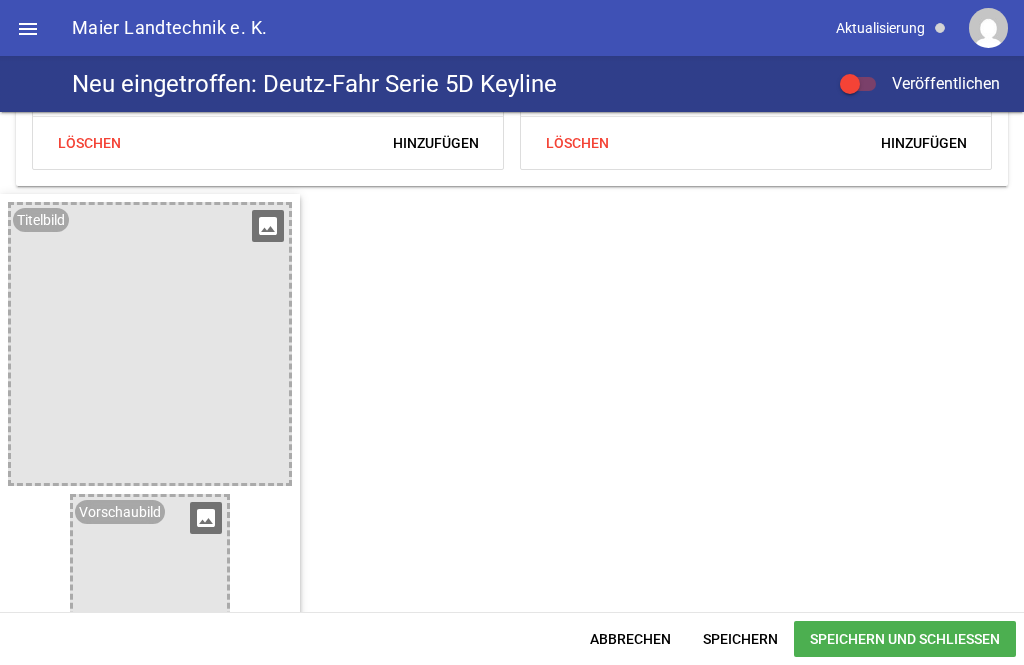 click on "image" at bounding box center (268, 226) 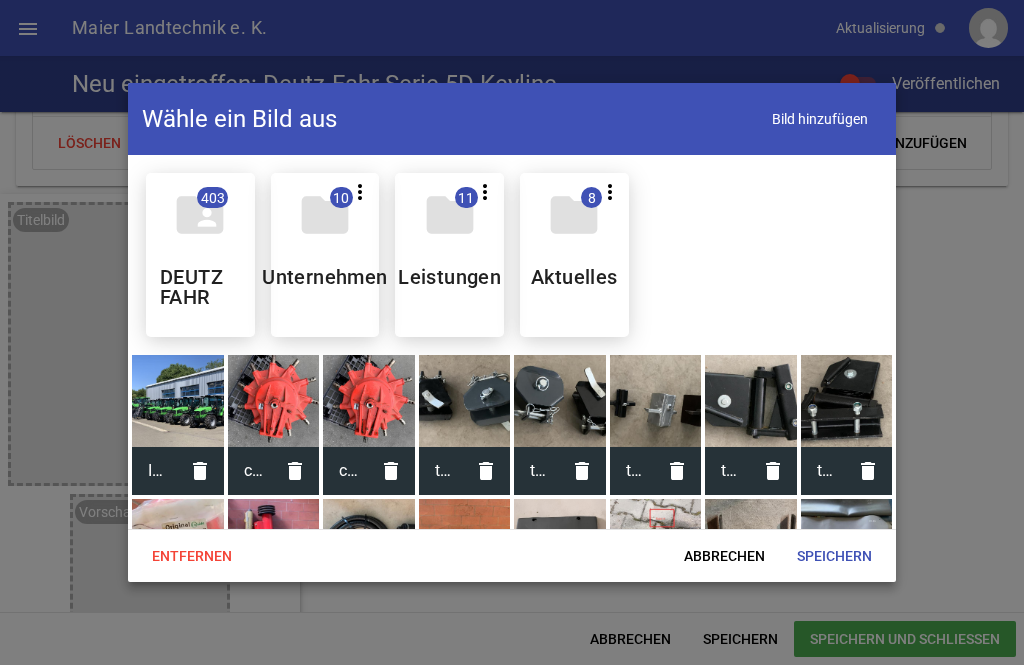 click at bounding box center [178, 401] 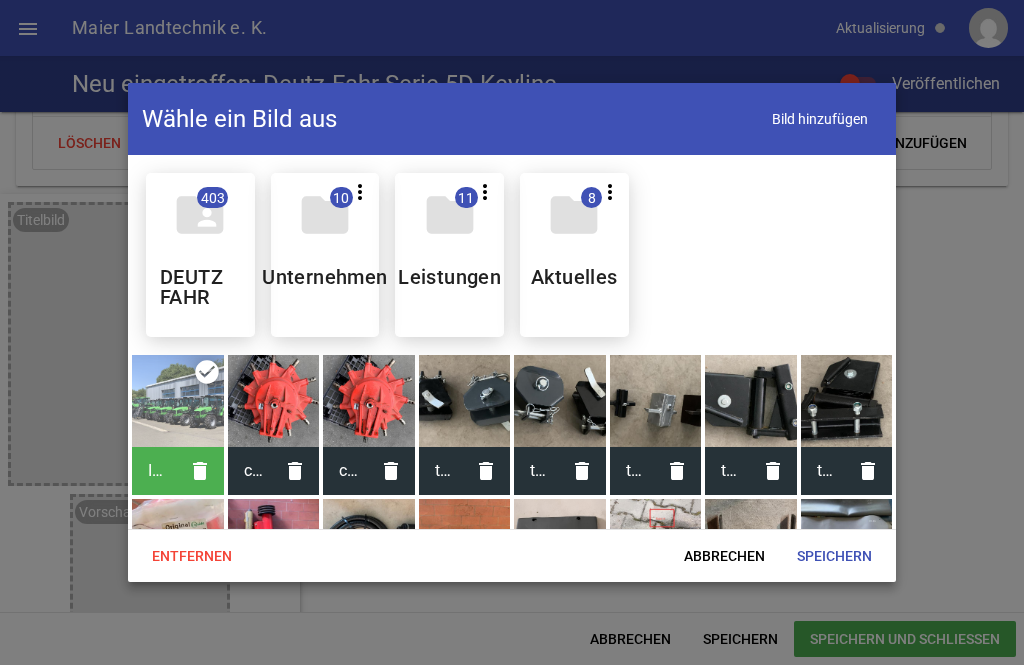 click on "Speichern" at bounding box center [834, 556] 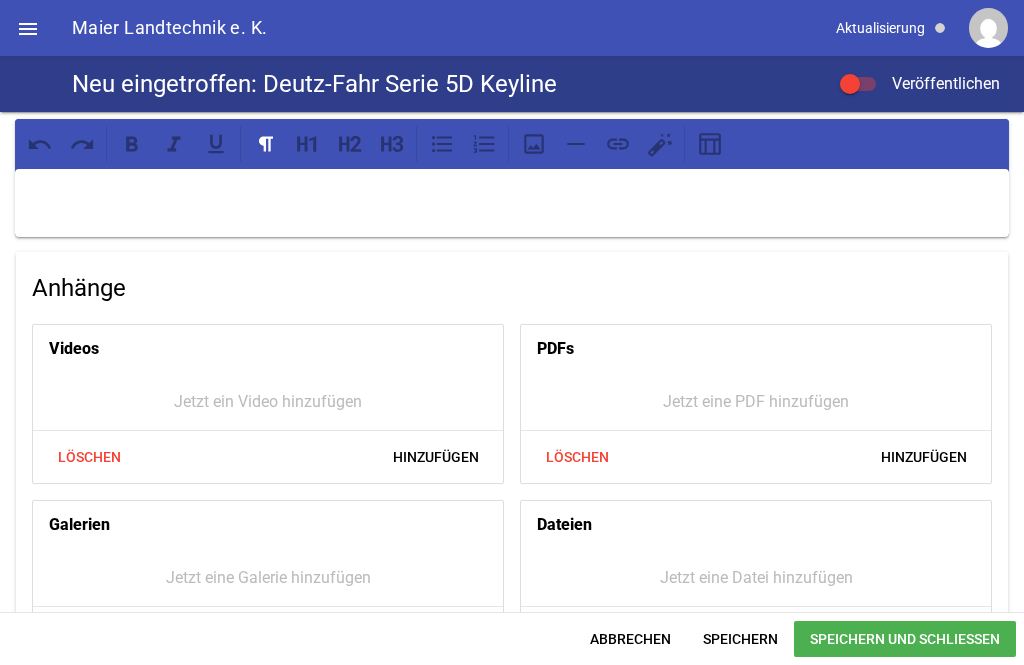 scroll, scrollTop: 0, scrollLeft: 0, axis: both 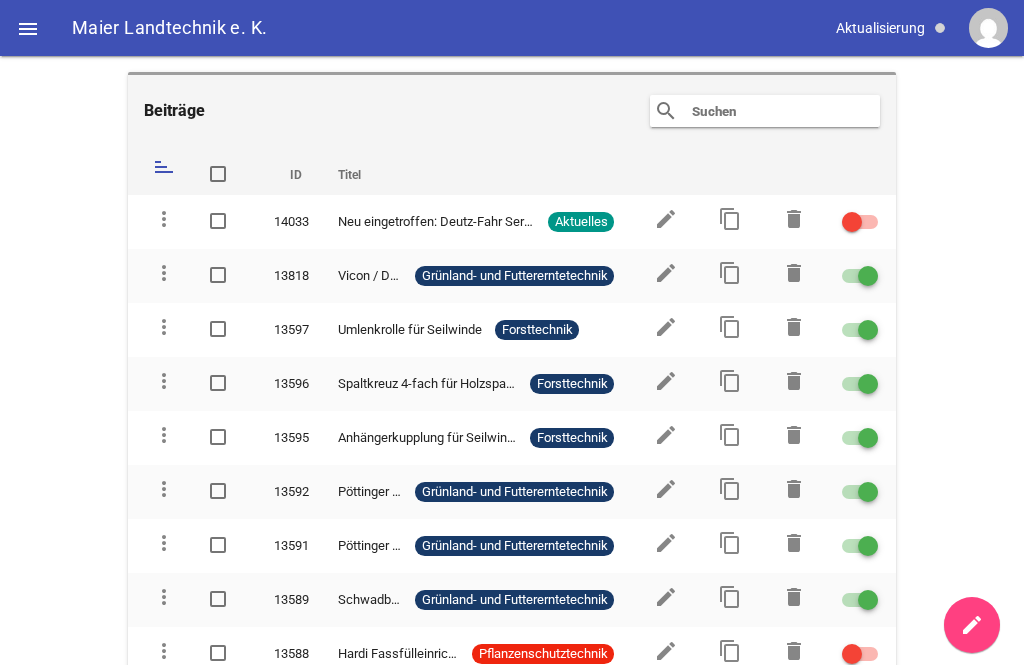 click on "" at bounding box center [28, 29] 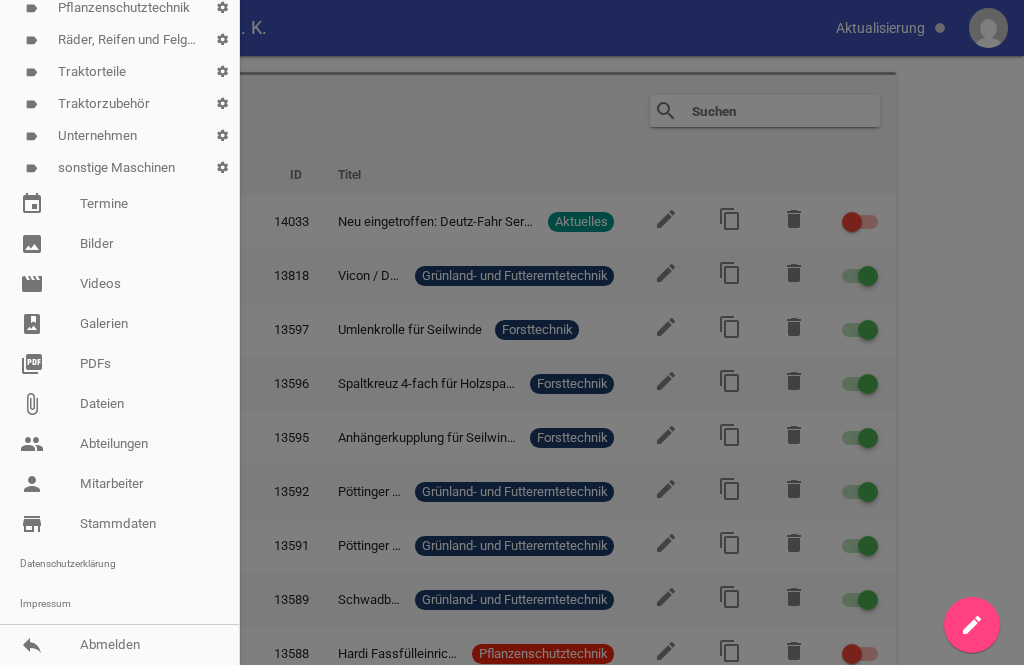 scroll, scrollTop: 576, scrollLeft: 0, axis: vertical 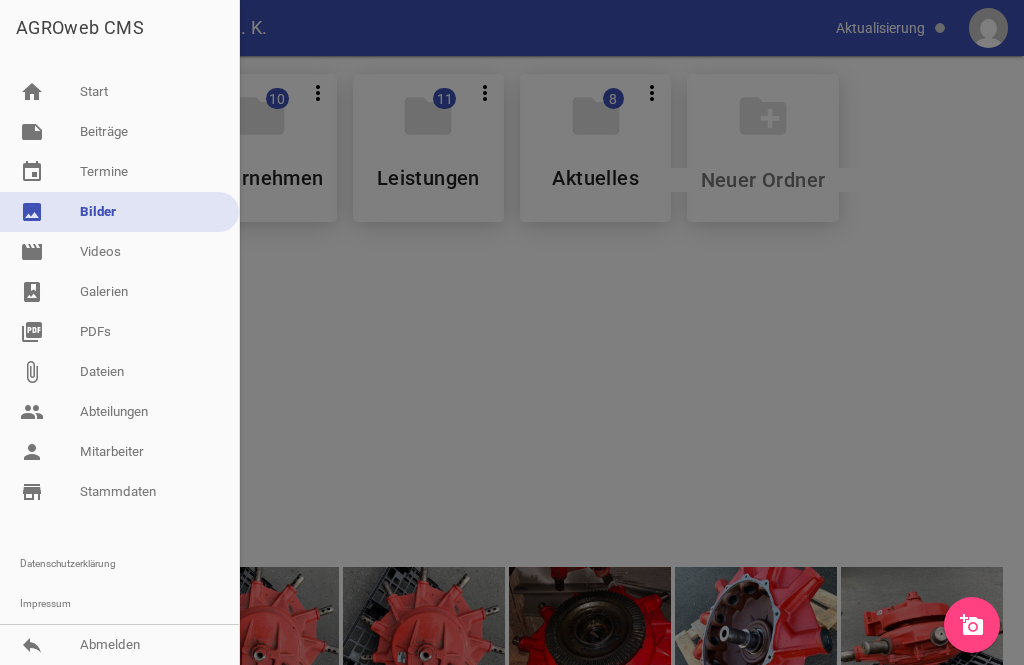 click at bounding box center (512, 332) 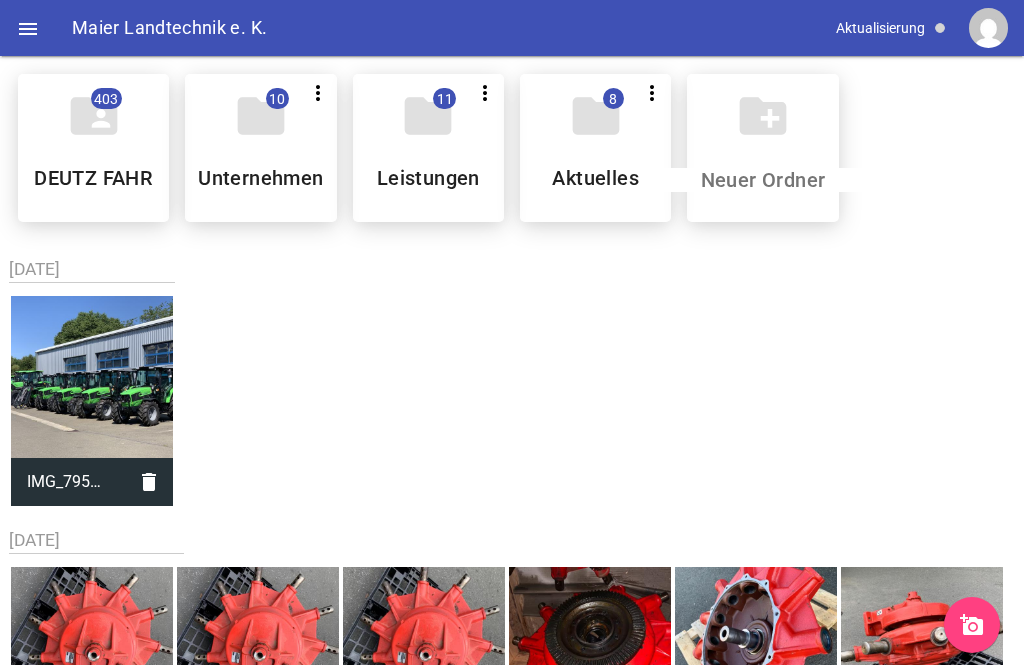 click on "folder_shared   403       DEUTZ FAHR folder   10   more_vert     Teilen   Bearbeiten   Löschen   Unternehmen folder   11   more_vert     Teilen   Bearbeiten   Löschen   Leistungen folder   8   more_vert     Teilen   Bearbeiten   Löschen   Aktuelles   create_new_folder     [DATE]       IMG_7958.jpeg     delete [DATE]       c698ba14-7a89-49af-8cb6-ee9a6a1ad14e(1).jpg     delete     c698ba14-7a89-49af-8cb6-ee9a6a1ad14e(1).jpg     delete     c698ba14-7a89-49af-8cb6-ee9a6a1ad14e.jpg     delete     3bd3e6ed-f629-4da9-9748-c5b4f47bdfb9.jpg     delete     20e28554-cf05-4db7-9069-e8a045c44f0e.jpg     delete     a5acd997-35ee-45ad-92c9-f06ccfbcb4a4.jpg     delete     97a84592-33f2-48dd-b3c4-51ffe3813fb2.jpg     delete     eee10dd1-46ea-4af7-aa25-07a5915e5fb2.jpg     delete     9dfb4b3f-174f-477e-9237-b9c1439855f6.jpg     delete     d80aec1e-6296-4cc0-9b1d-04eab18acacd.jpg     delete     4e28d9e0-cf85-4354-a3e4-da2e263a5d8a.jpg     delete     7ad9aac7-7e33-4a26-8d7e-b3aac2222be4.jpg     delete" at bounding box center (512, 15053) 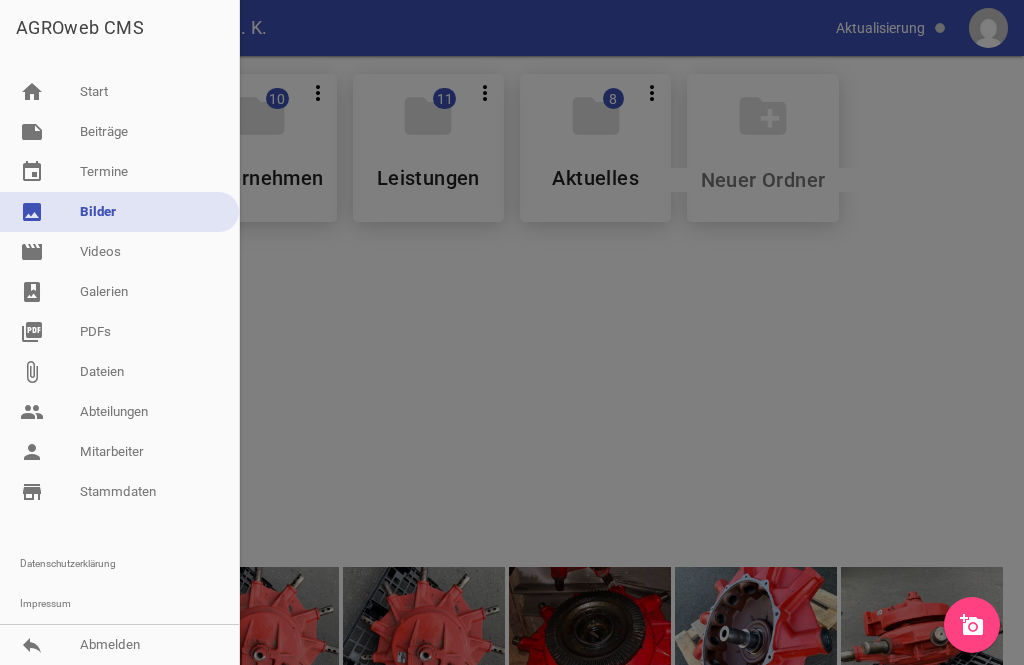 click on "photo_album Galerien" at bounding box center (119, 292) 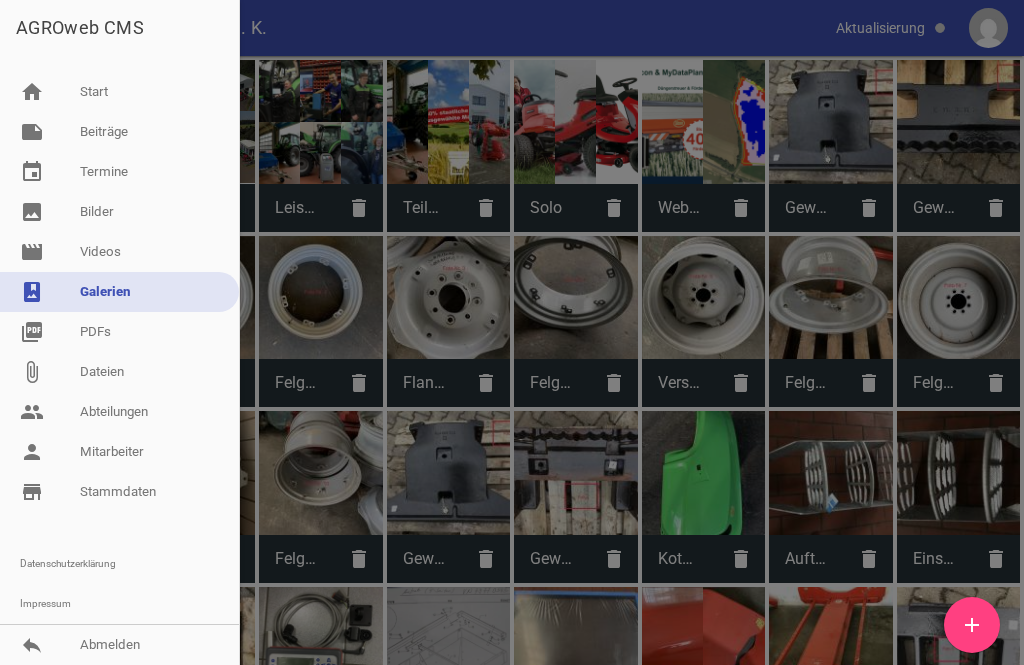 click at bounding box center [512, 332] 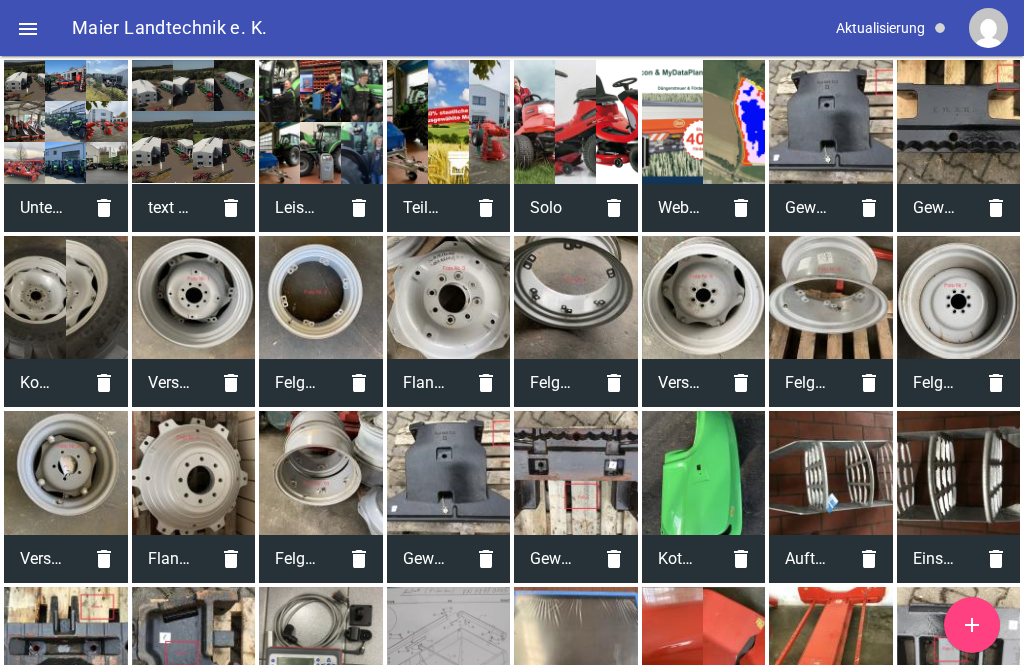 click on "Einstiegsleiter passend für Deutz Agrotron K     delete" at bounding box center [959, 497] 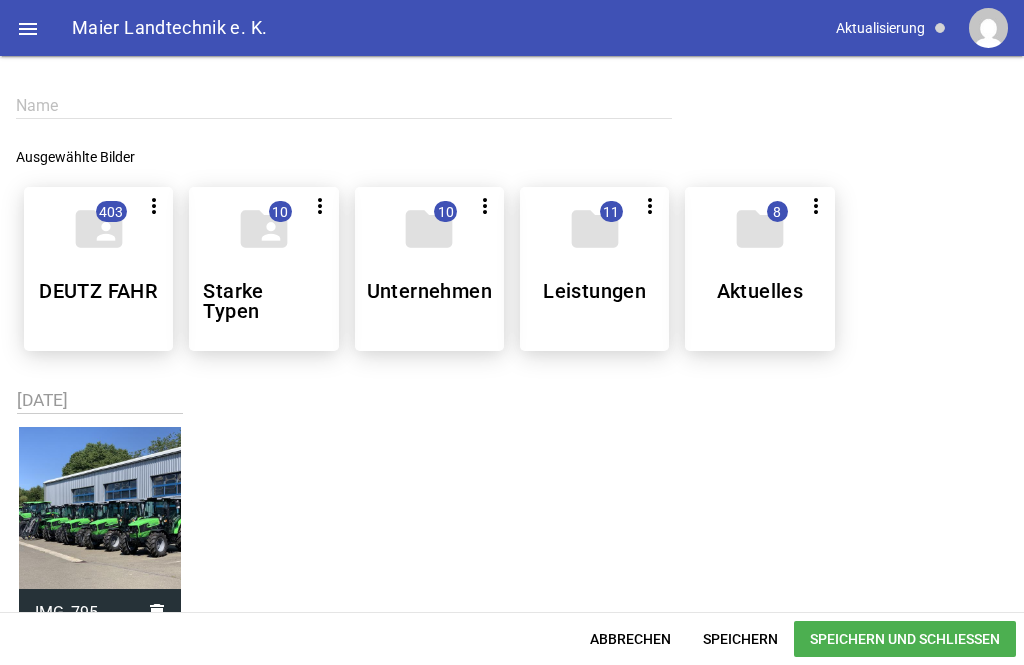 click at bounding box center (344, 105) 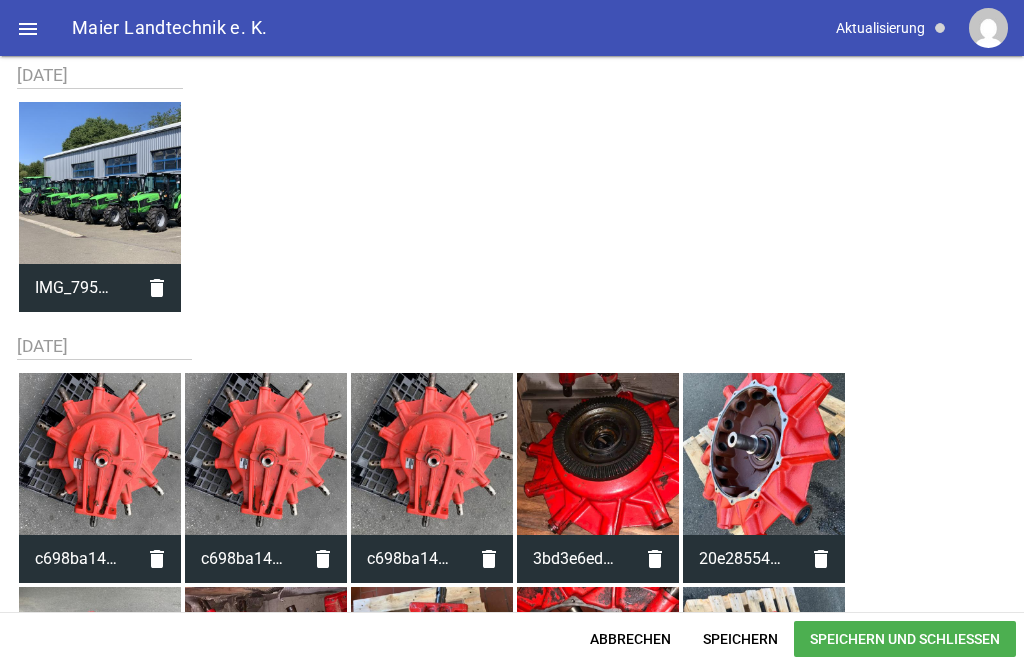 scroll, scrollTop: 326, scrollLeft: 0, axis: vertical 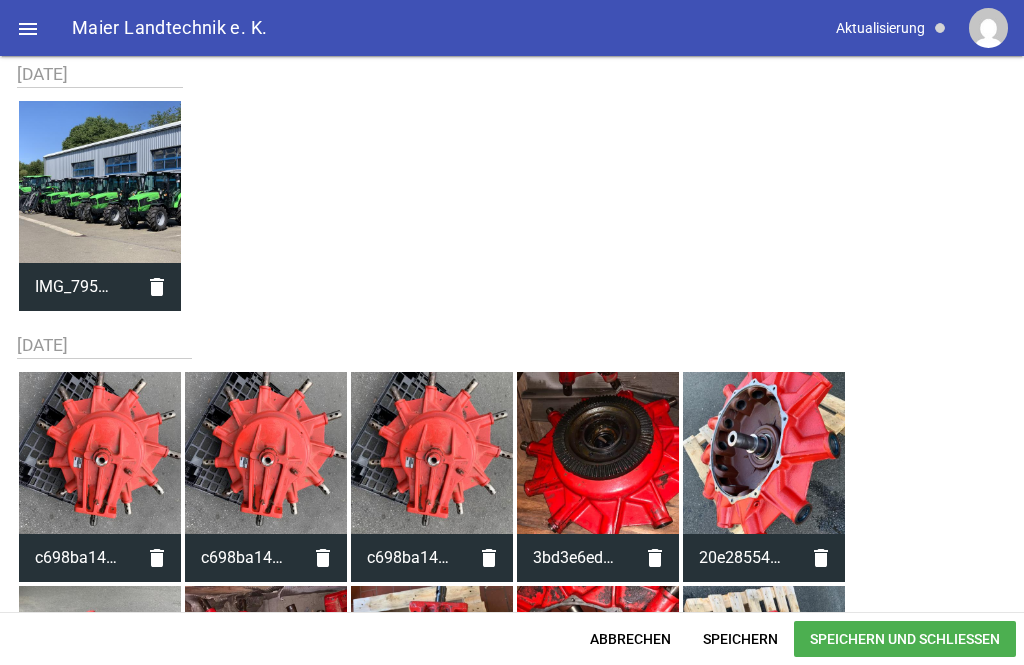 click at bounding box center [100, 182] 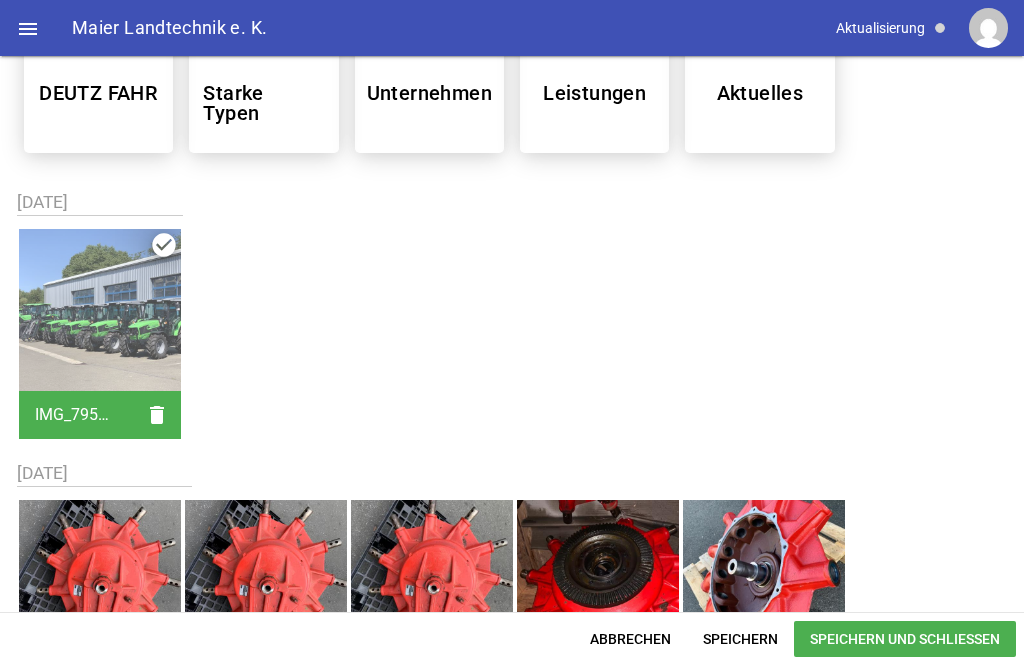 click on "Speichern und Schließen" at bounding box center [905, 639] 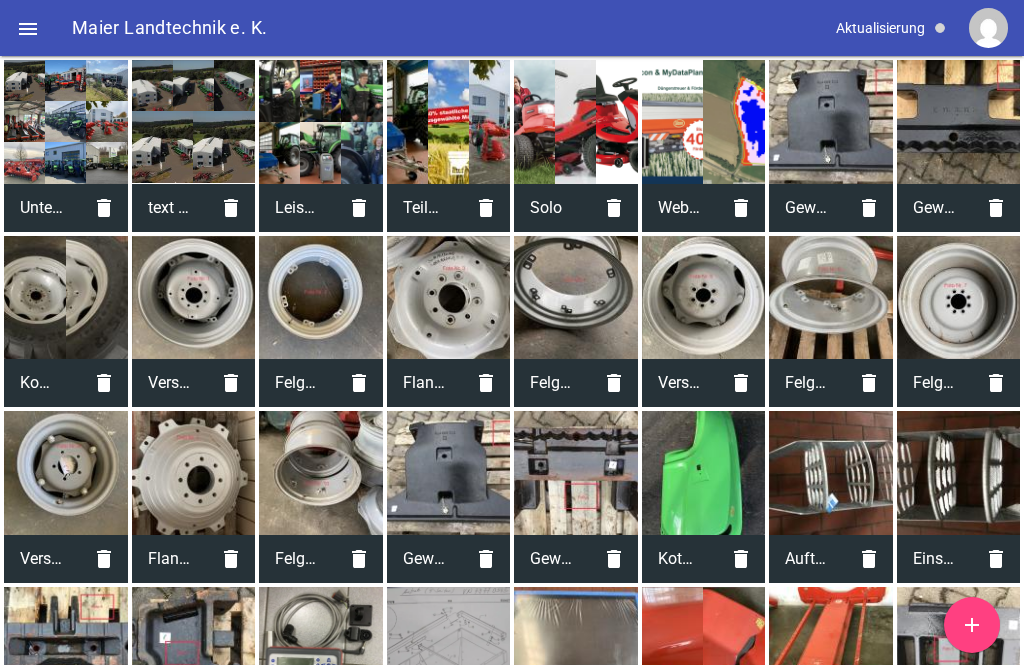 click on "" at bounding box center [28, 29] 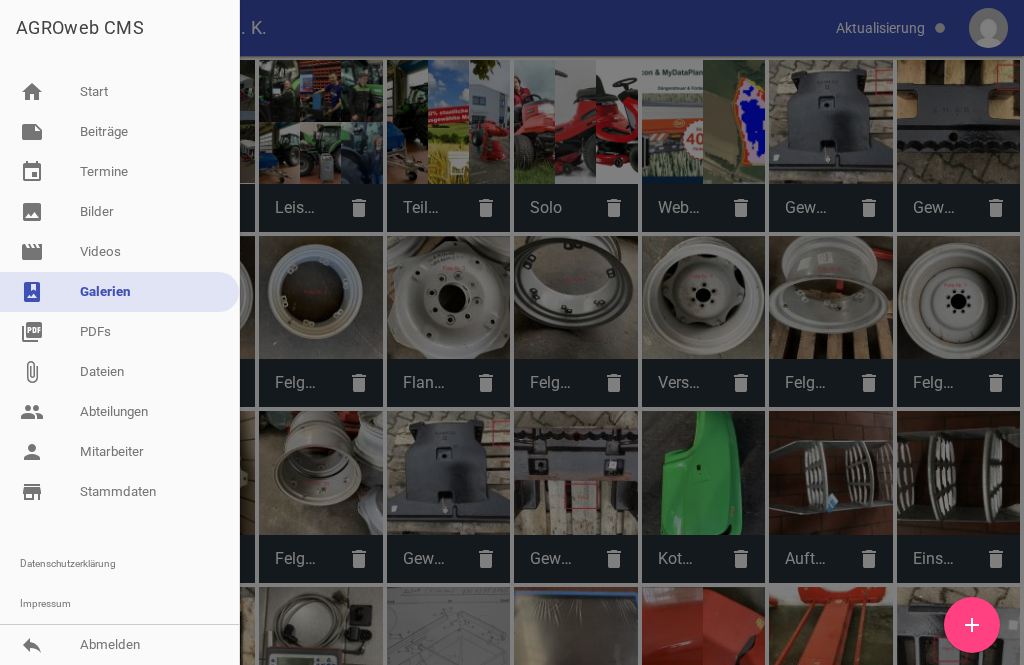 click on "note Beiträge" at bounding box center [119, 132] 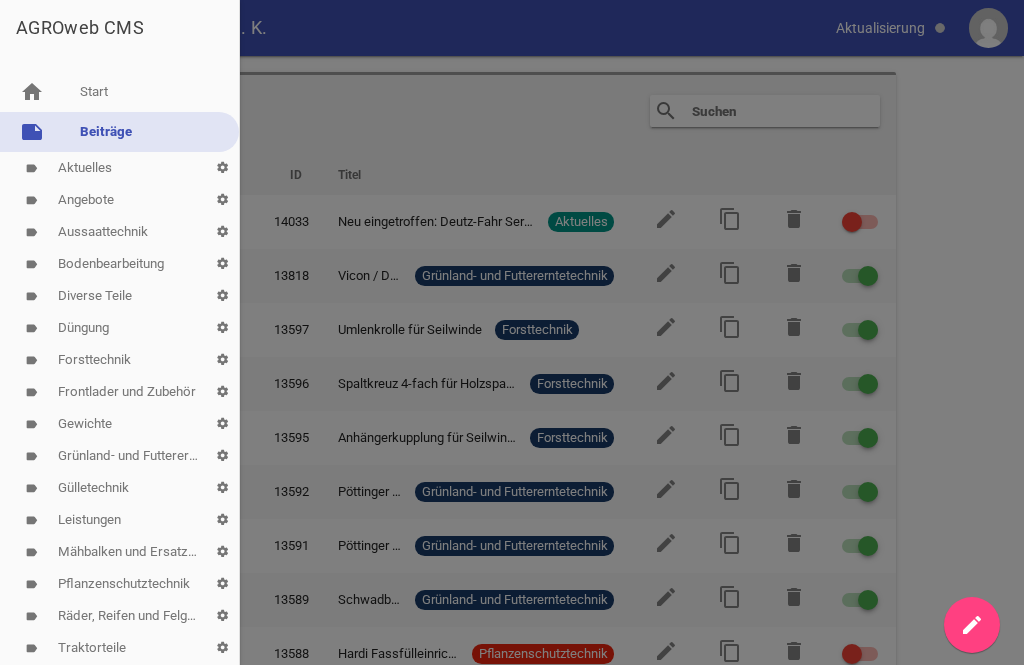 click at bounding box center (512, 332) 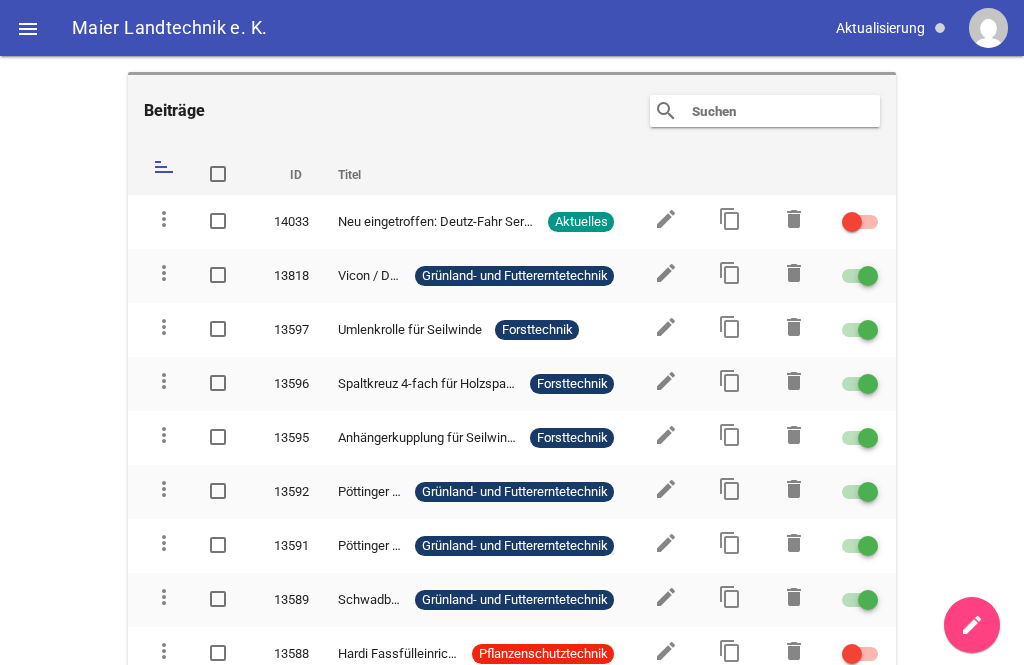 click on "edit" at bounding box center (664, 222) 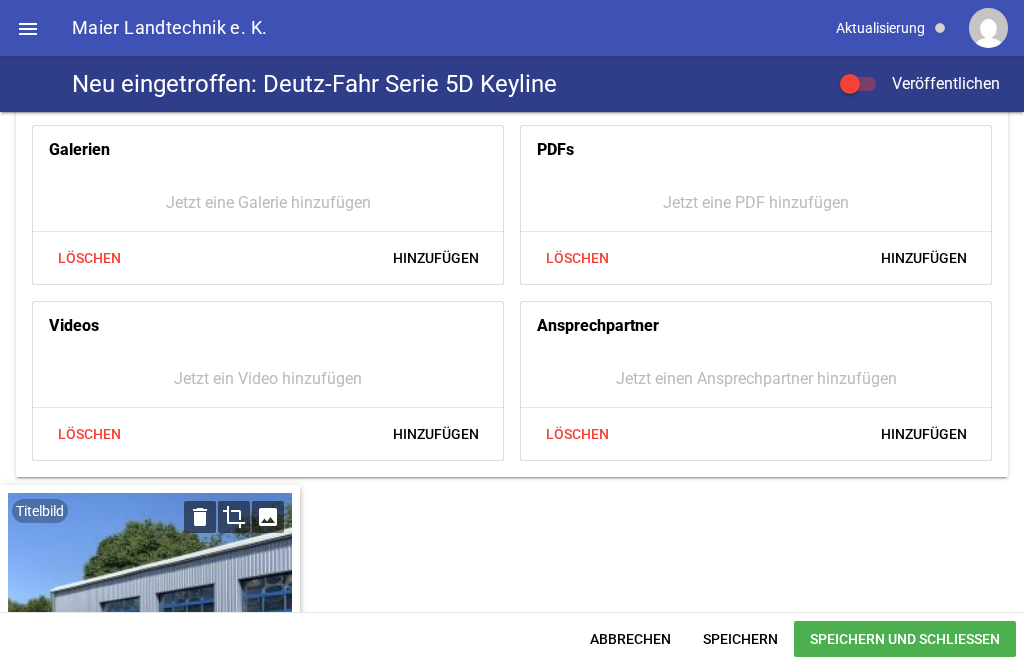 scroll, scrollTop: 378, scrollLeft: 0, axis: vertical 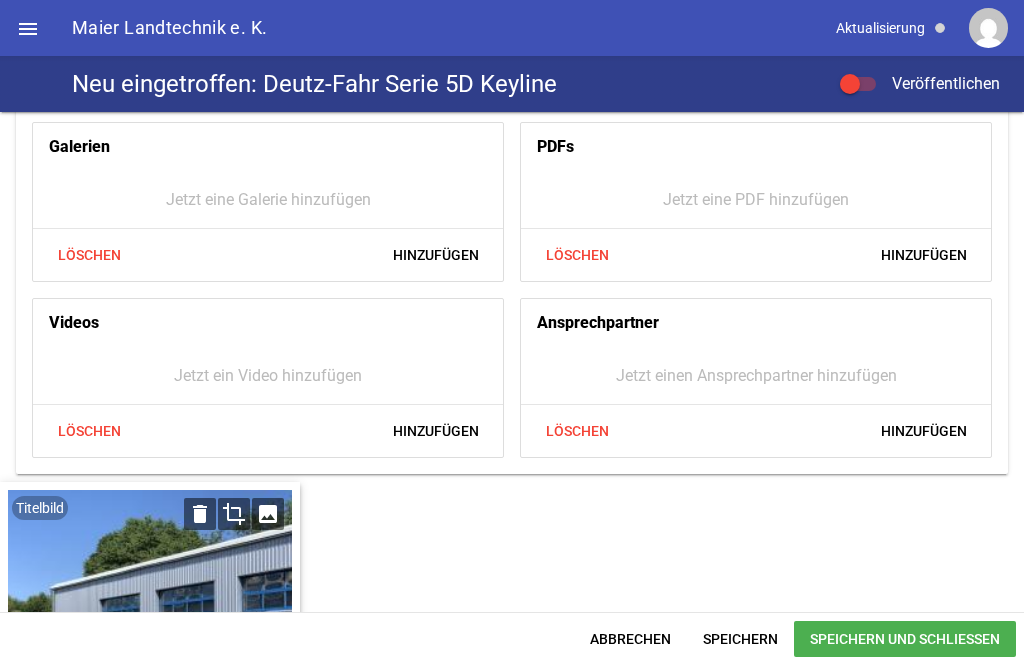 click on "Hinzufügen" at bounding box center (436, 255) 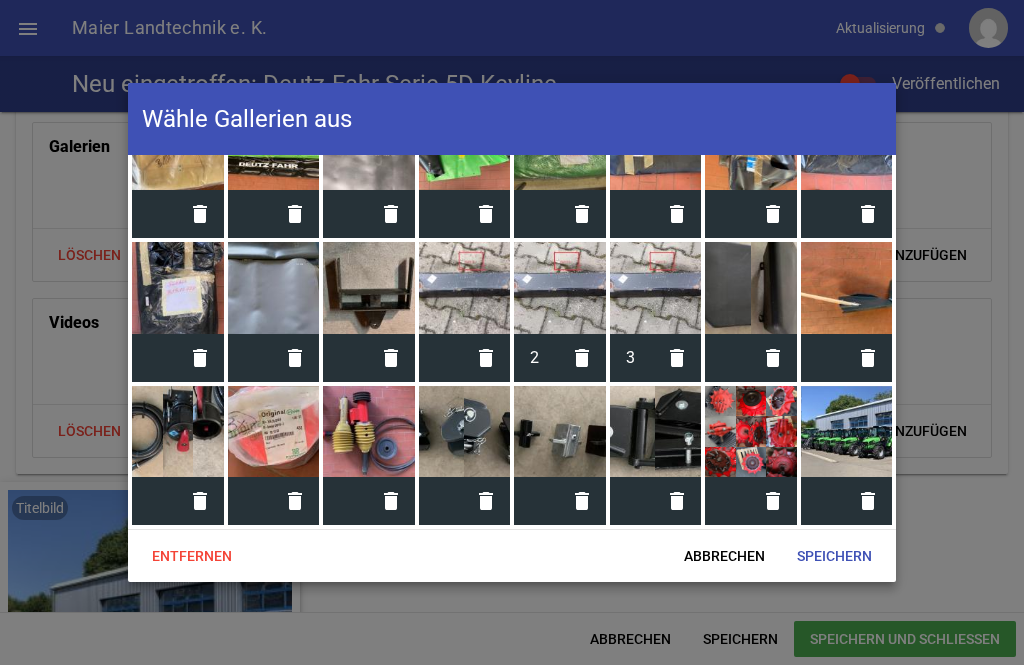scroll, scrollTop: 2213, scrollLeft: 0, axis: vertical 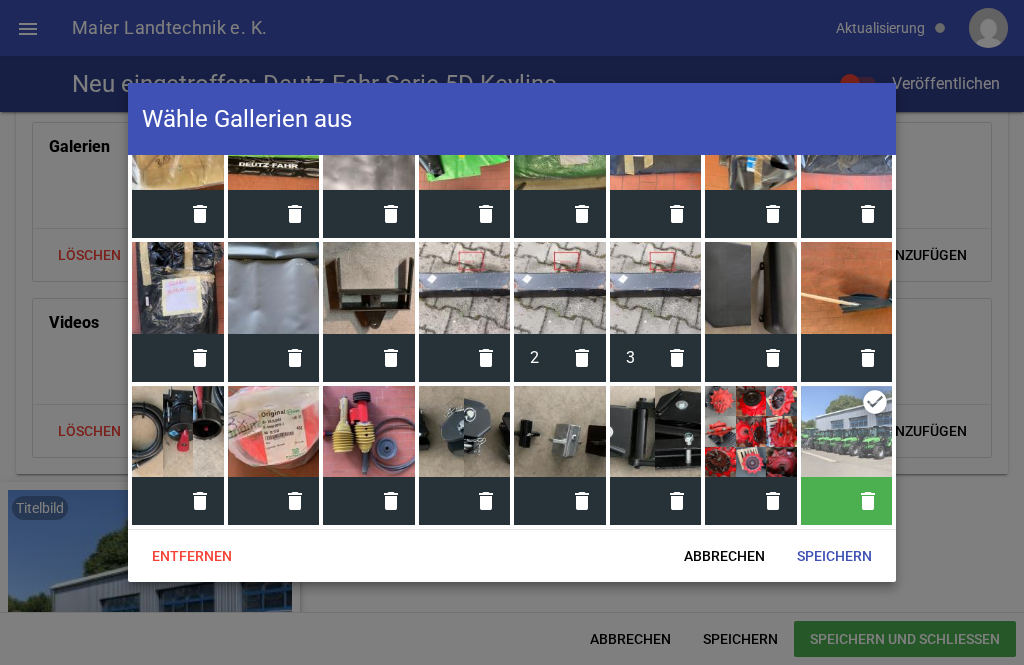 click on "Speichern" at bounding box center (834, 556) 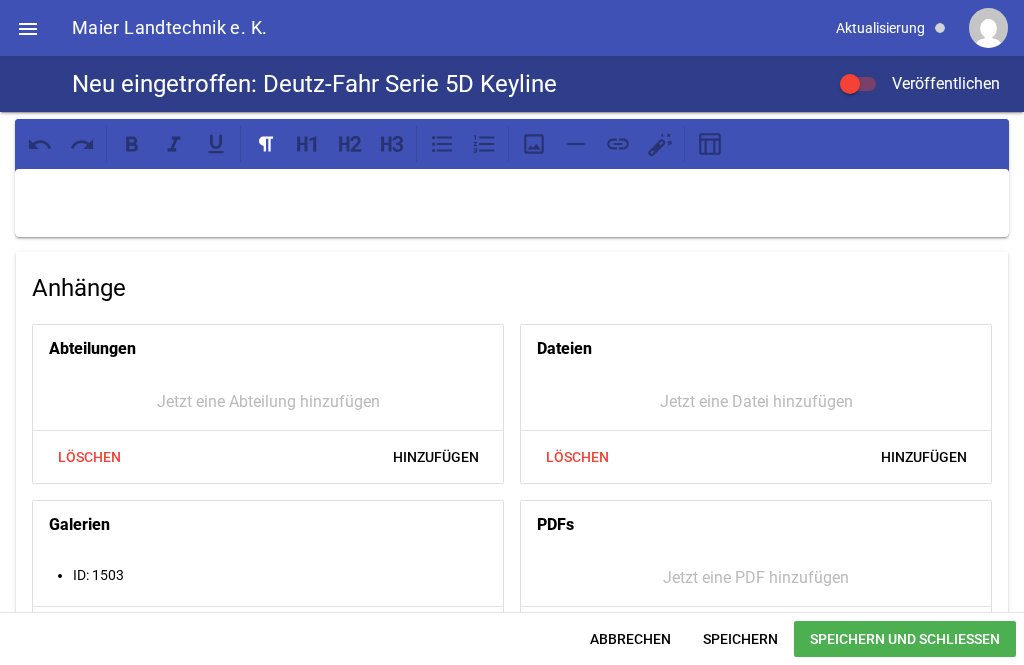 scroll, scrollTop: 0, scrollLeft: 0, axis: both 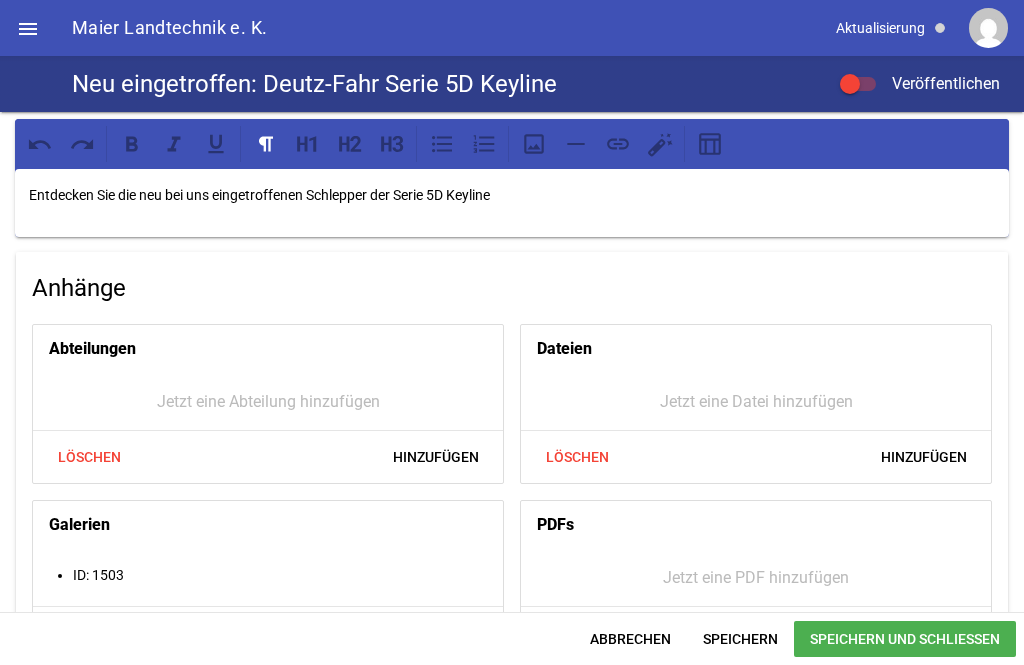 click on "Entdecken Sie die neu bei uns eingetroffenen Schlepper der Serie 5D Keyline" at bounding box center (512, 195) 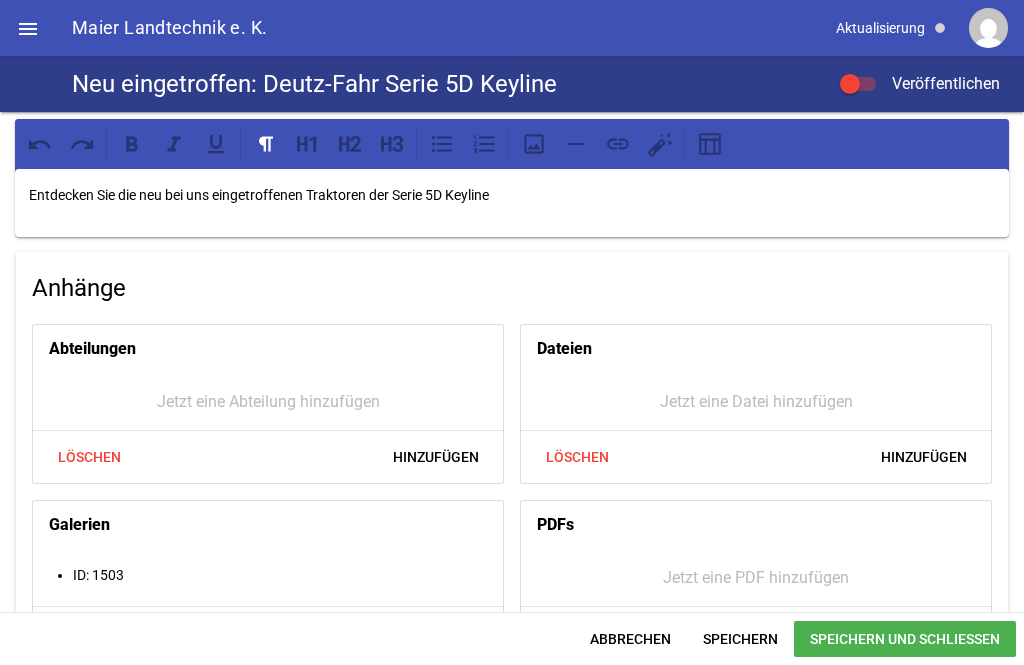 click on "Entdecken Sie die neu bei uns eingetroffenen Traktoren der Serie 5D Keyline" at bounding box center (512, 195) 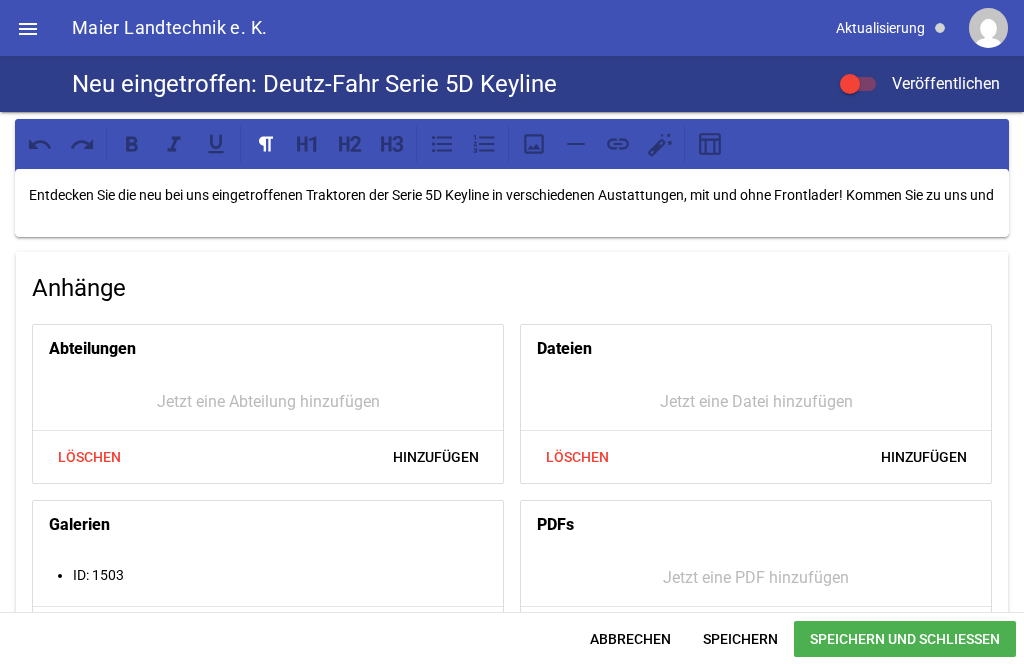click on "Entdecken Sie die neu bei uns eingetroffenen Traktoren der Serie 5D Keyline in verschiedenen Austattungen, mit und ohne Frontlader! Kommen Sie zu uns und" at bounding box center (512, 195) 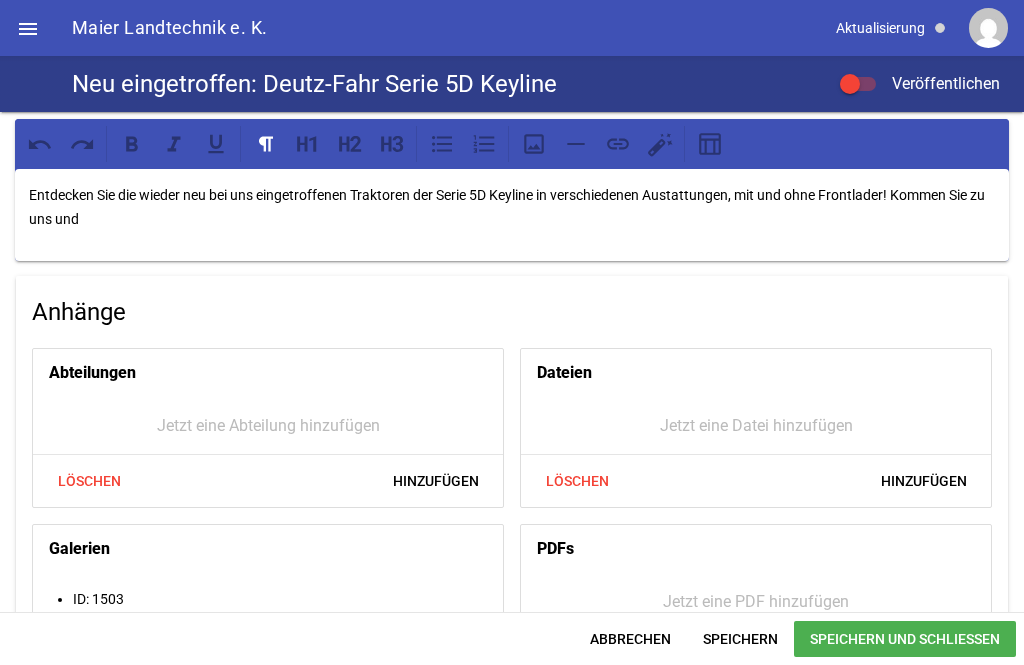 click on "Entdecken Sie die wieder neu bei uns eingetroffenen Traktoren der Serie 5D Keyline in verschiedenen Austattungen, mit und ohne Frontlader! Kommen Sie zu uns und" at bounding box center (512, 207) 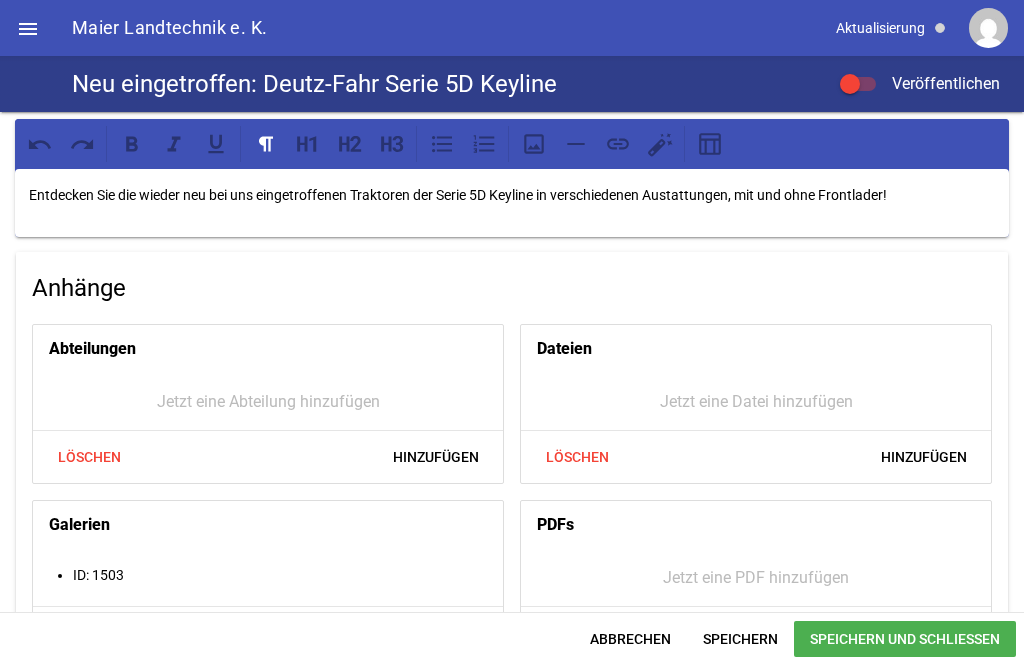 scroll, scrollTop: 0, scrollLeft: 0, axis: both 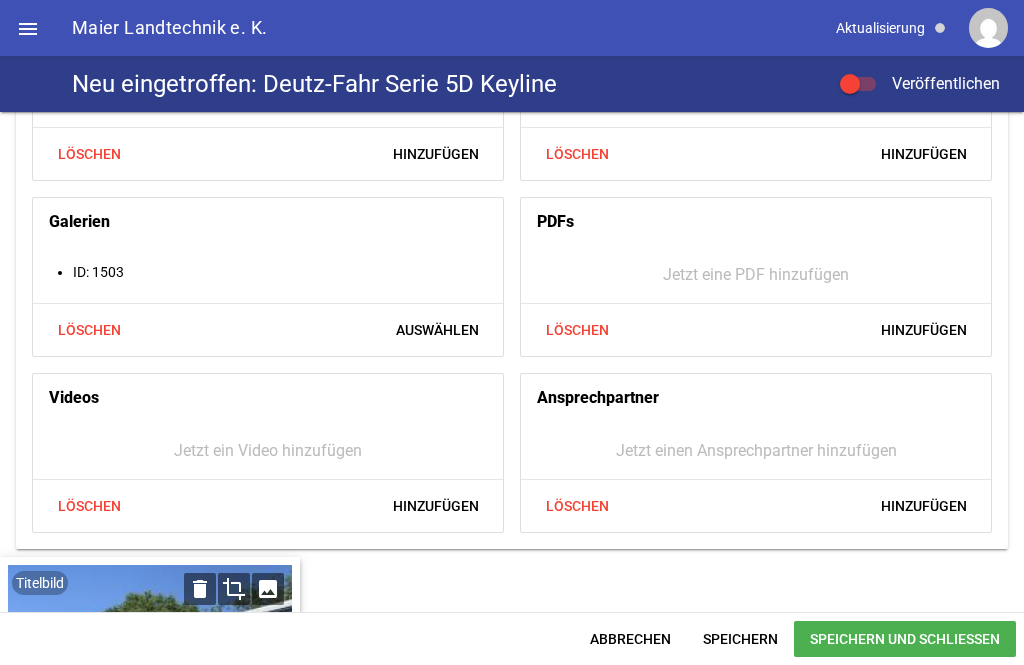 click at bounding box center [850, 84] 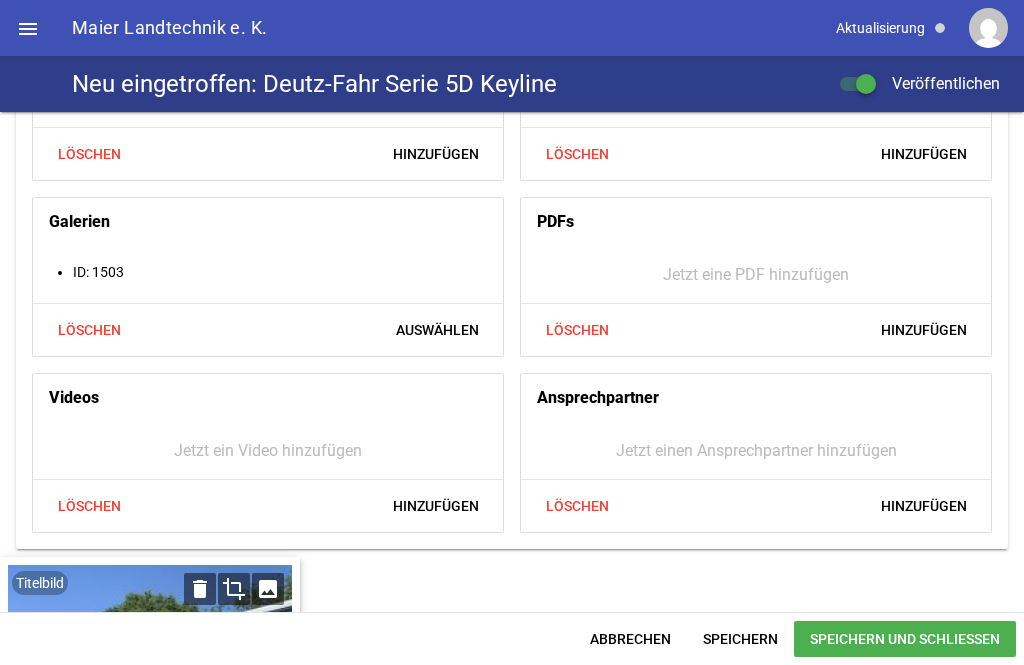 click on "Speichern und Schließen" at bounding box center [905, 639] 